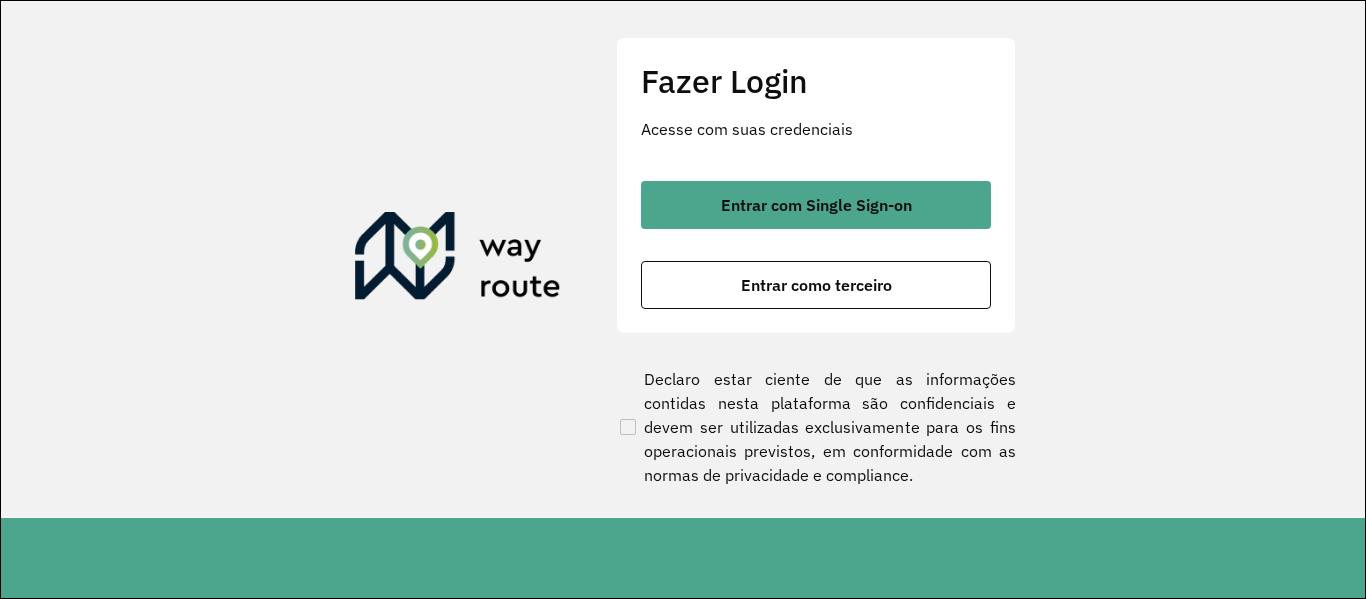 scroll, scrollTop: 0, scrollLeft: 0, axis: both 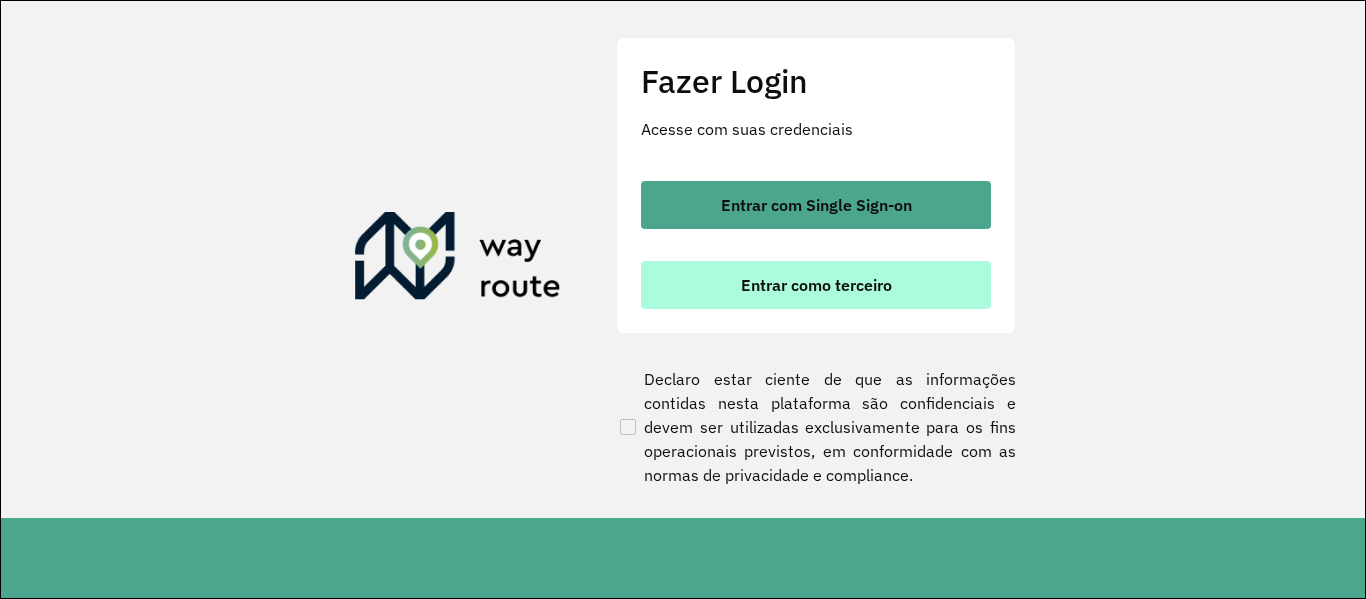 click on "Entrar como terceiro" at bounding box center [816, 285] 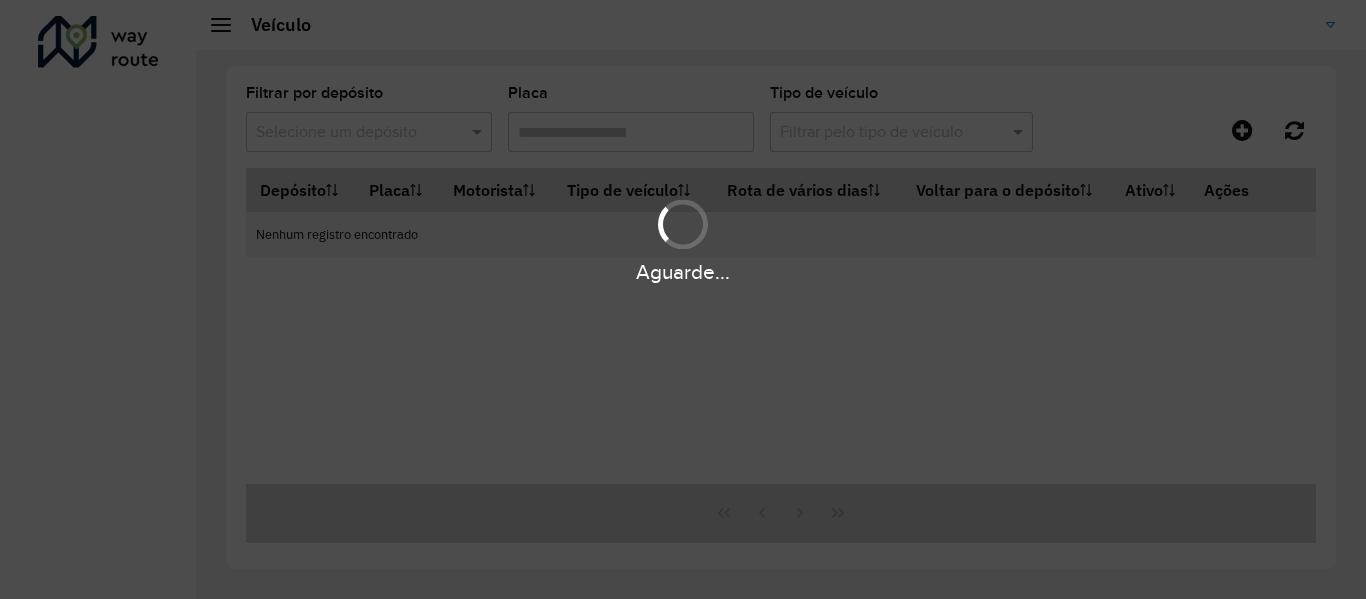 scroll, scrollTop: 0, scrollLeft: 0, axis: both 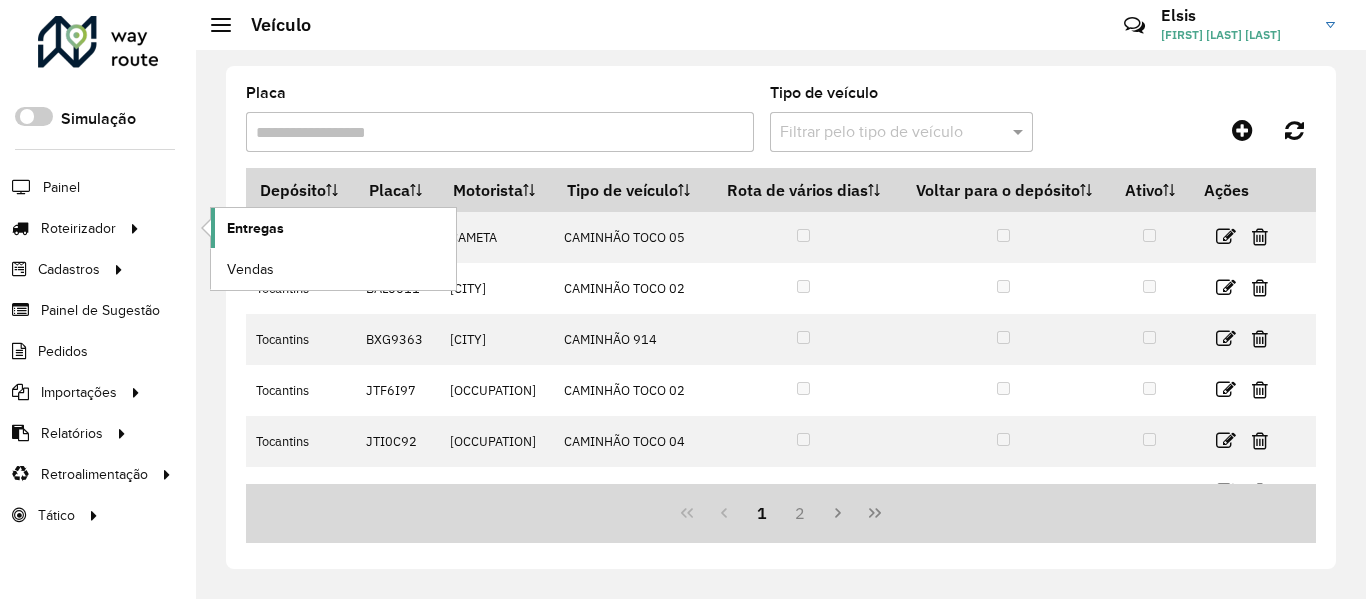click on "Entregas" 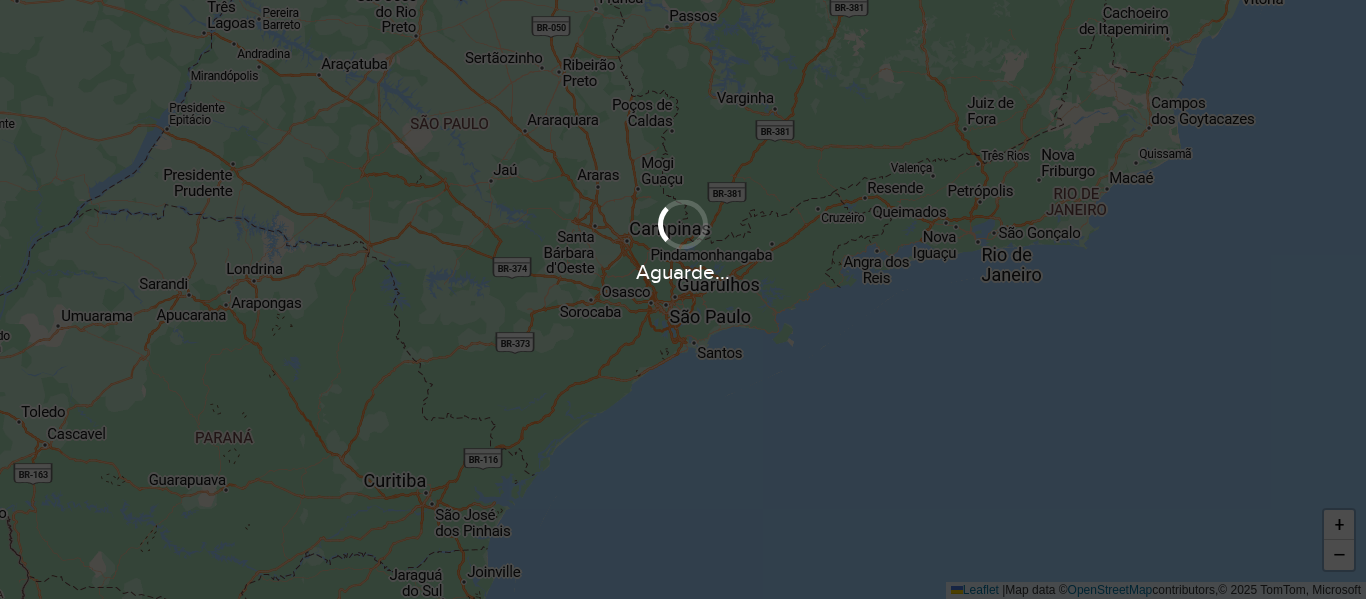 scroll, scrollTop: 0, scrollLeft: 0, axis: both 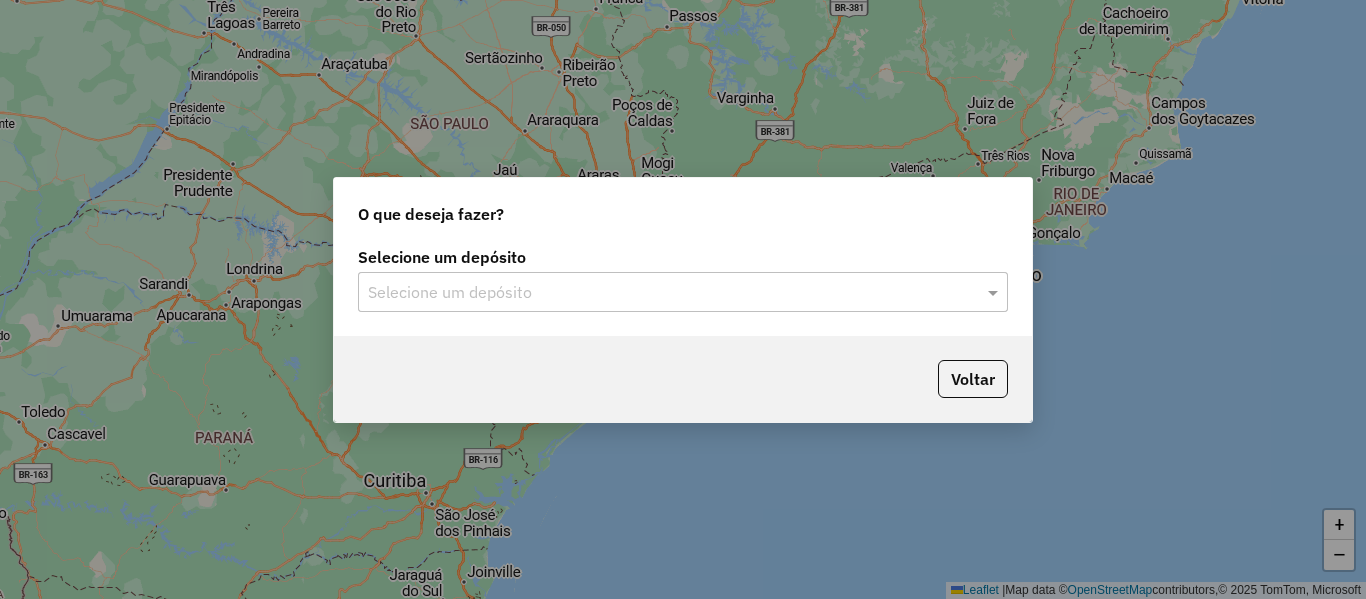click on "Selecione um depósito" 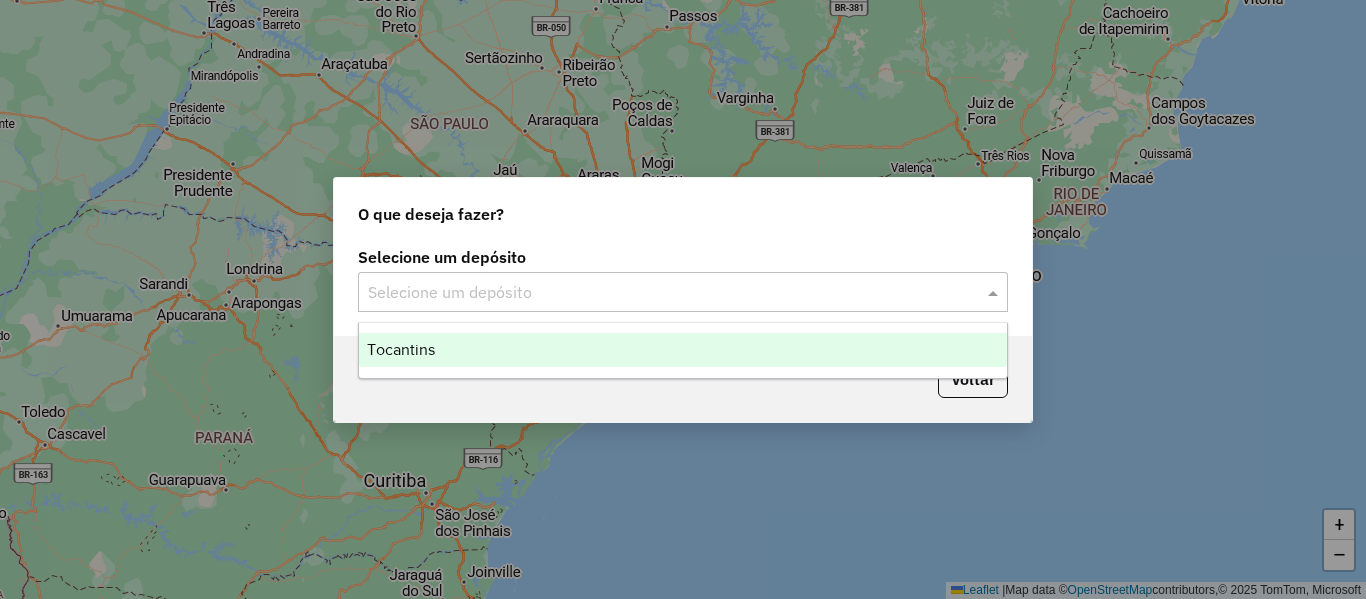 click on "Tocantins" at bounding box center [683, 350] 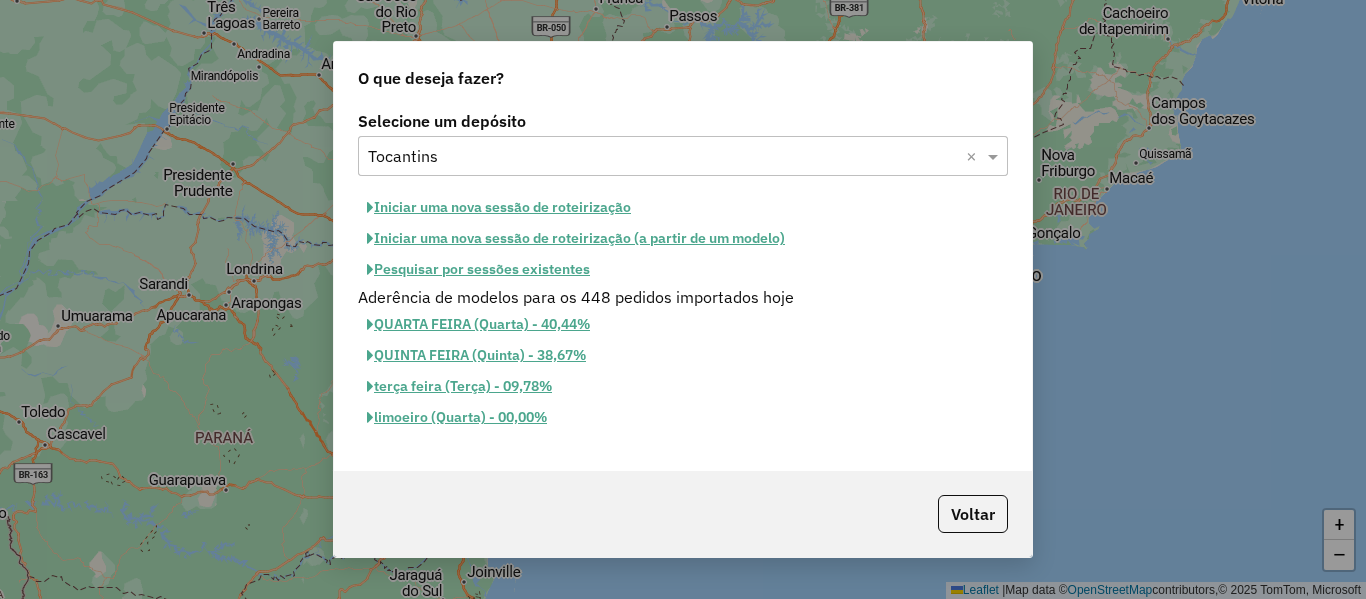 click on "Pesquisar por sessões existentes" 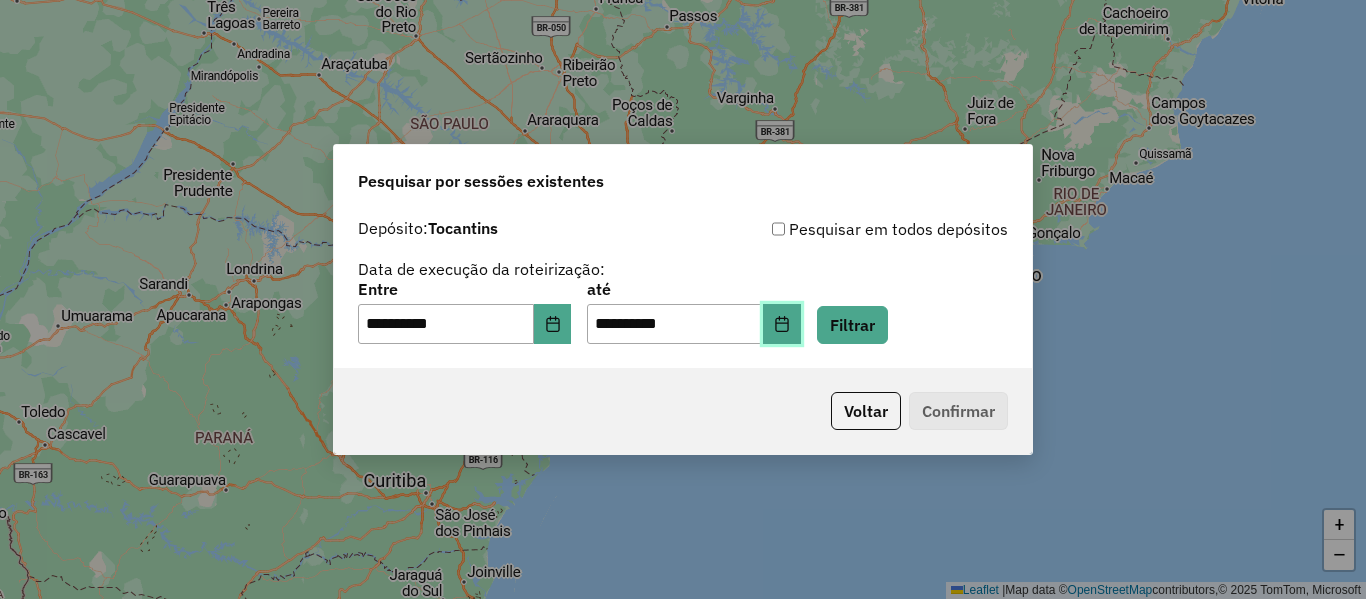 click 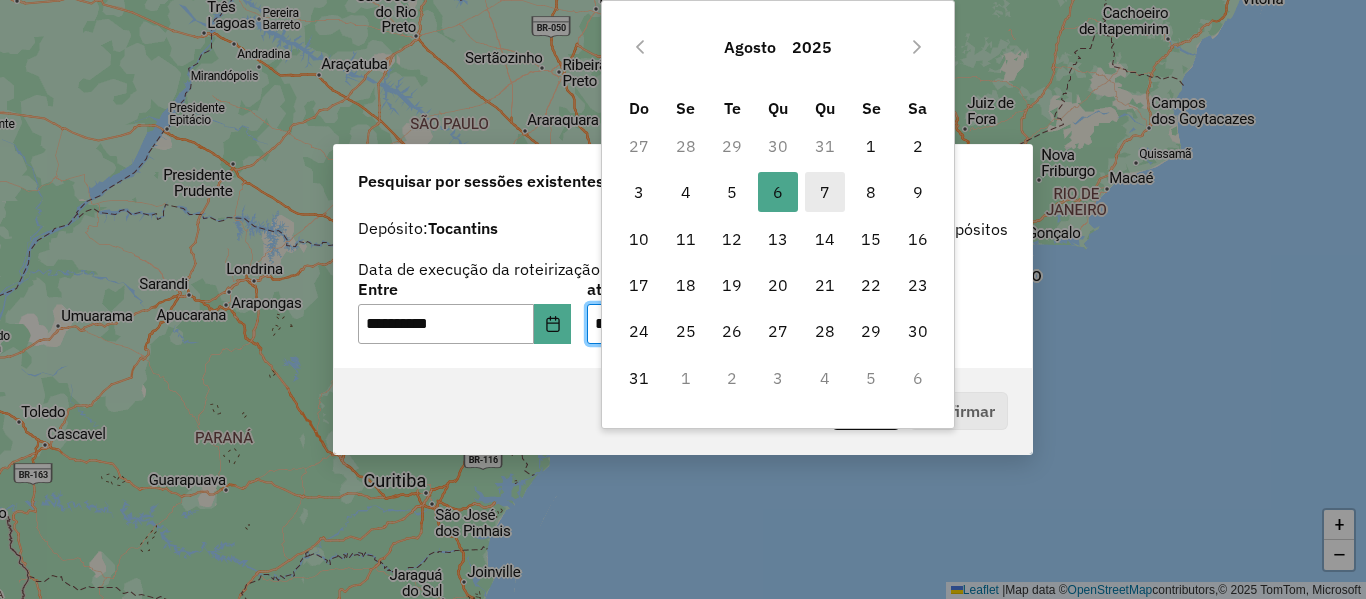 click on "7" at bounding box center [825, 192] 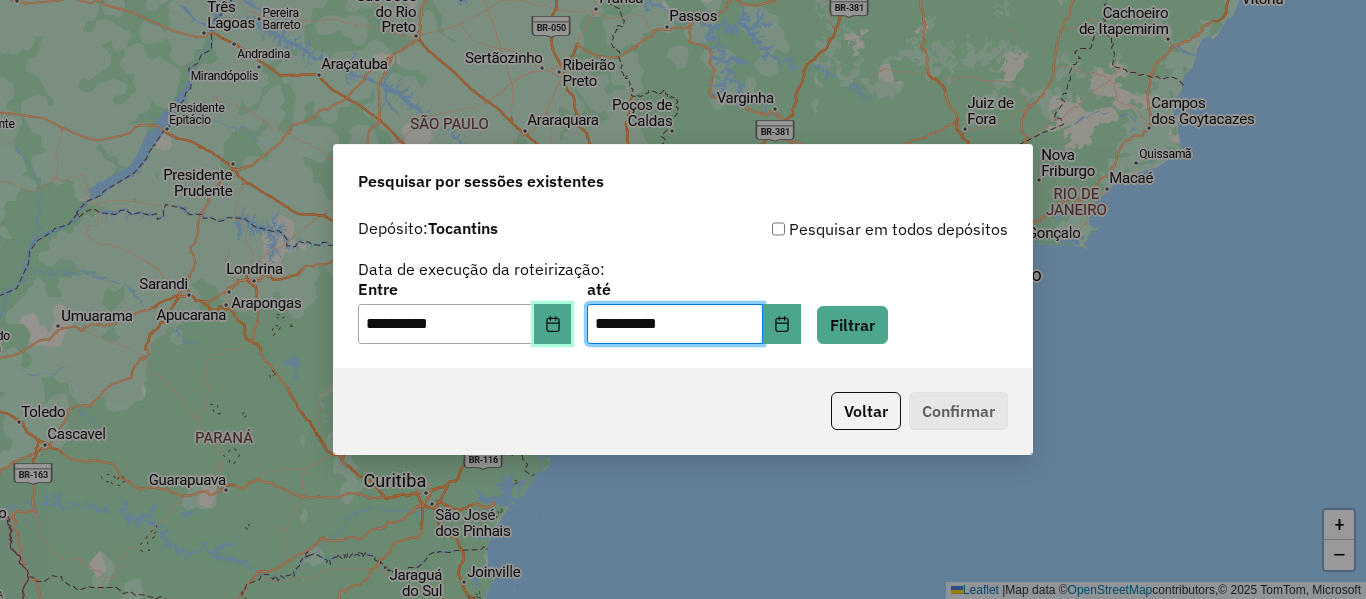 click 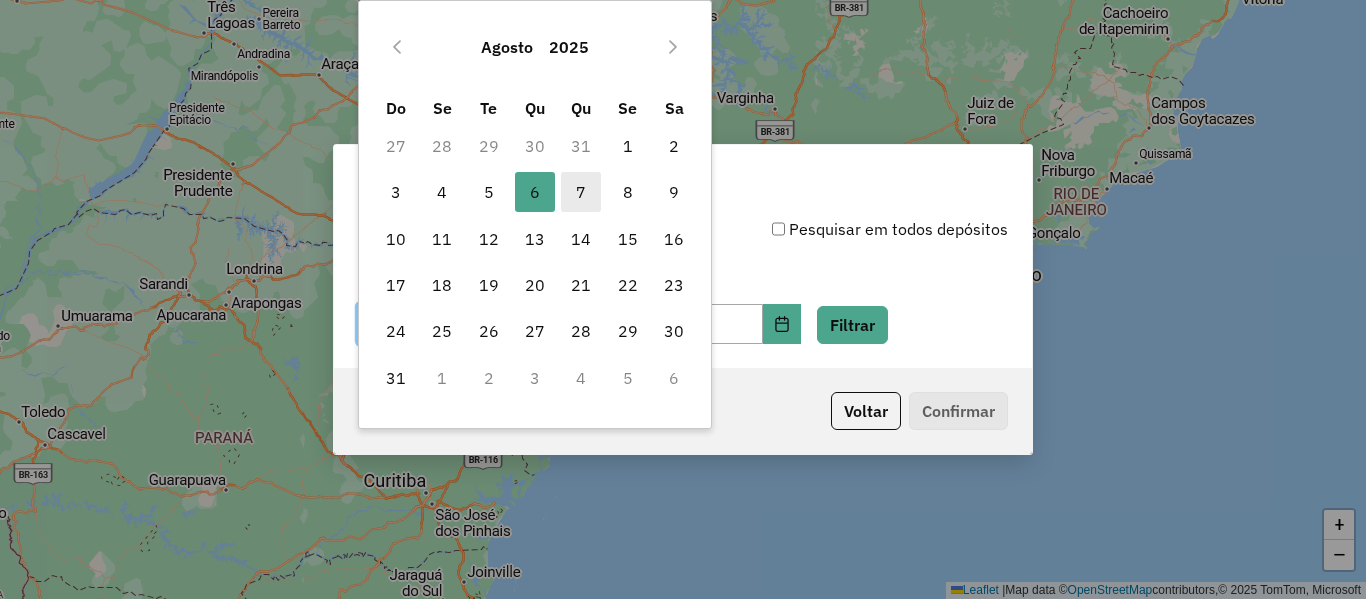click on "7" at bounding box center (581, 192) 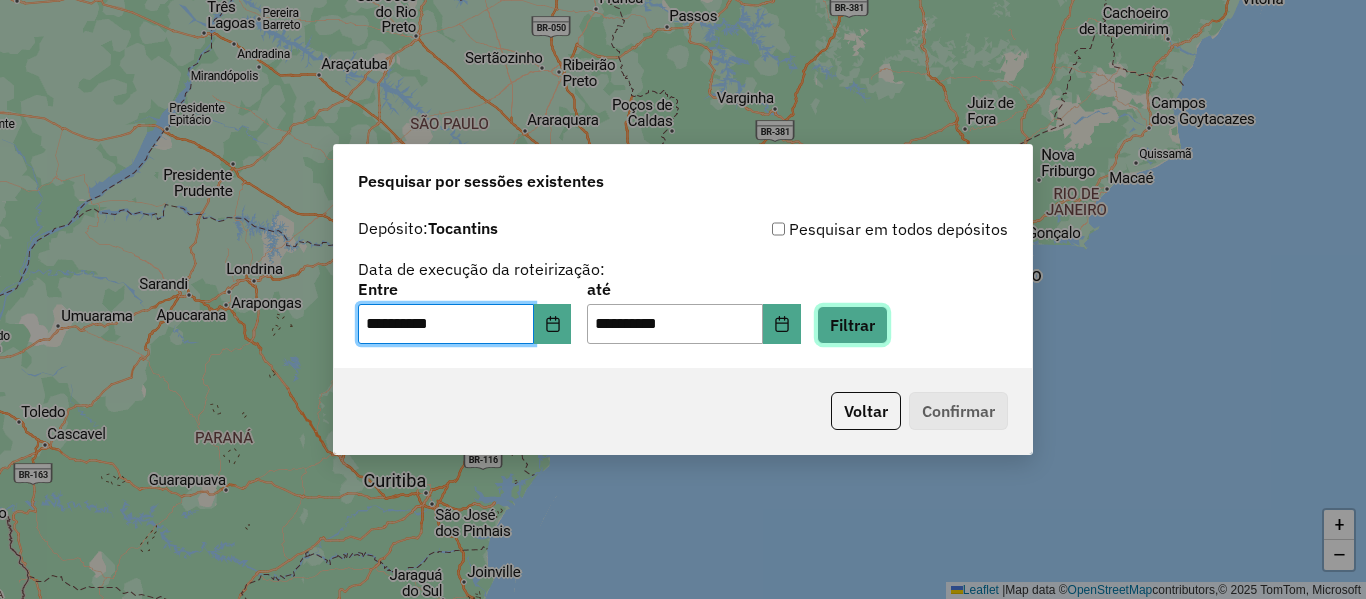click on "Filtrar" 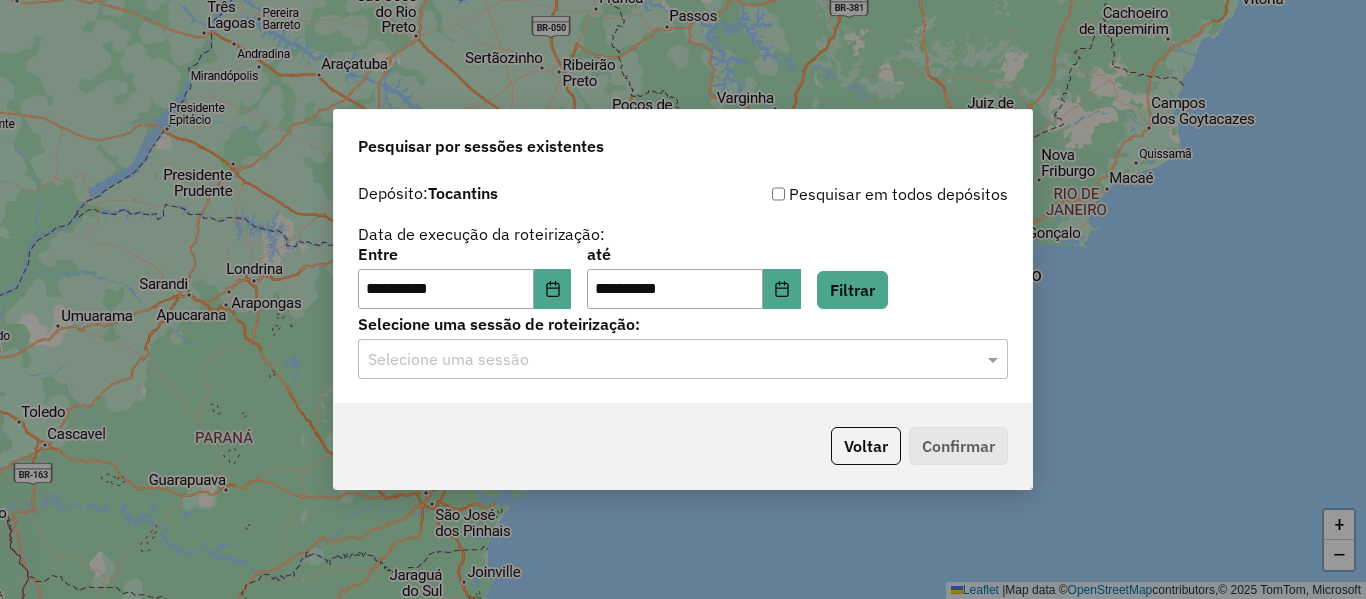 click 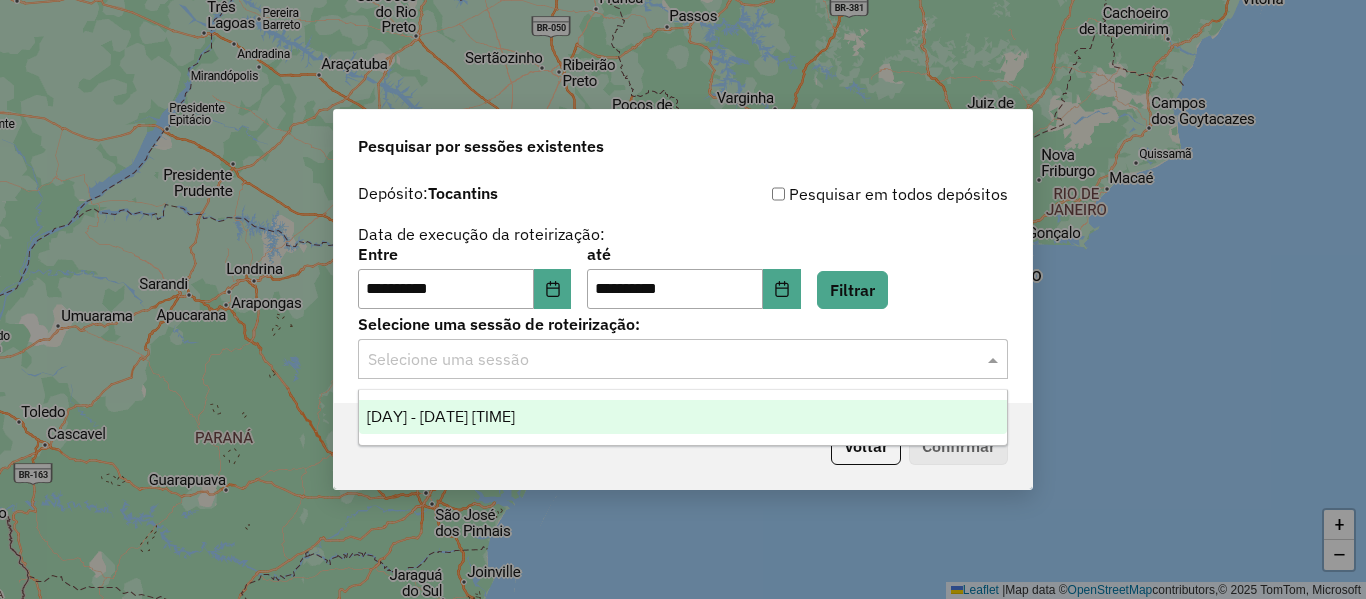 click on "975805 - 07/08/2025 17:19" at bounding box center [683, 417] 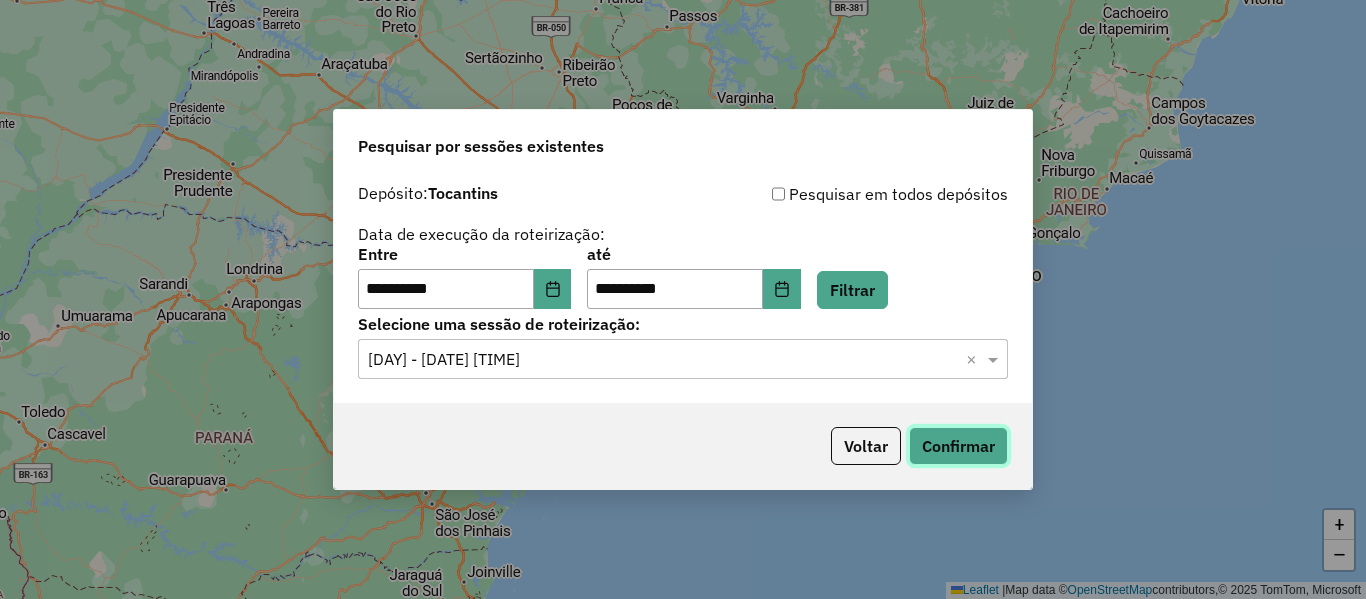 click on "Confirmar" 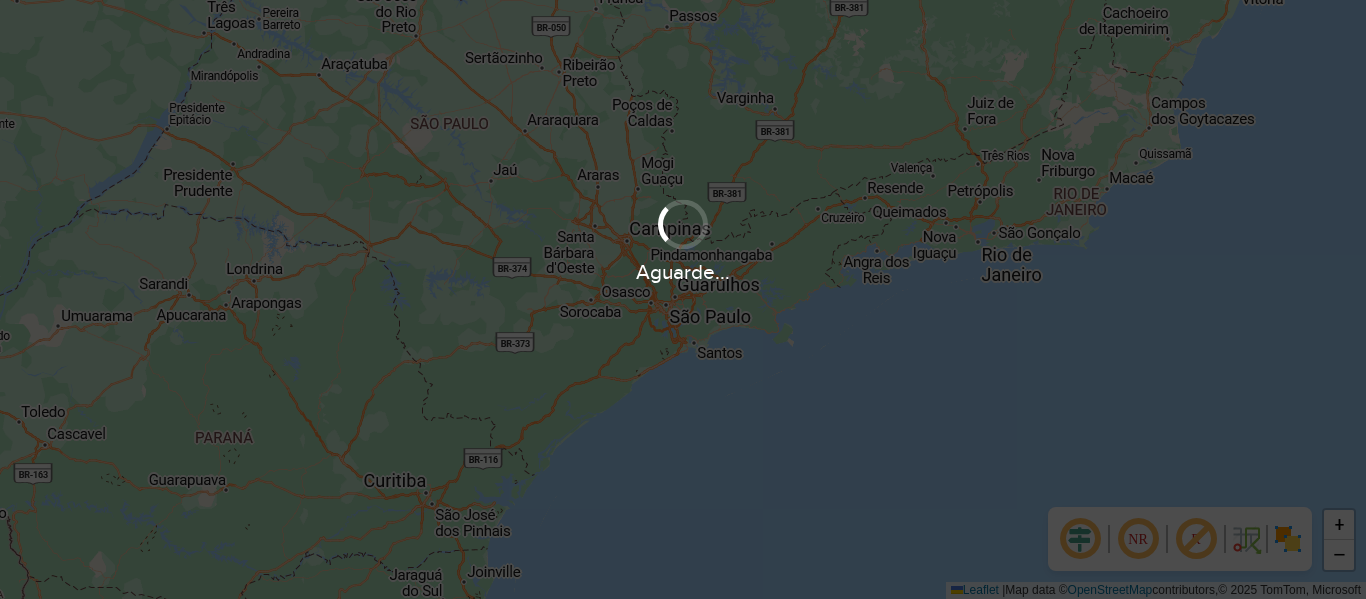 scroll, scrollTop: 0, scrollLeft: 0, axis: both 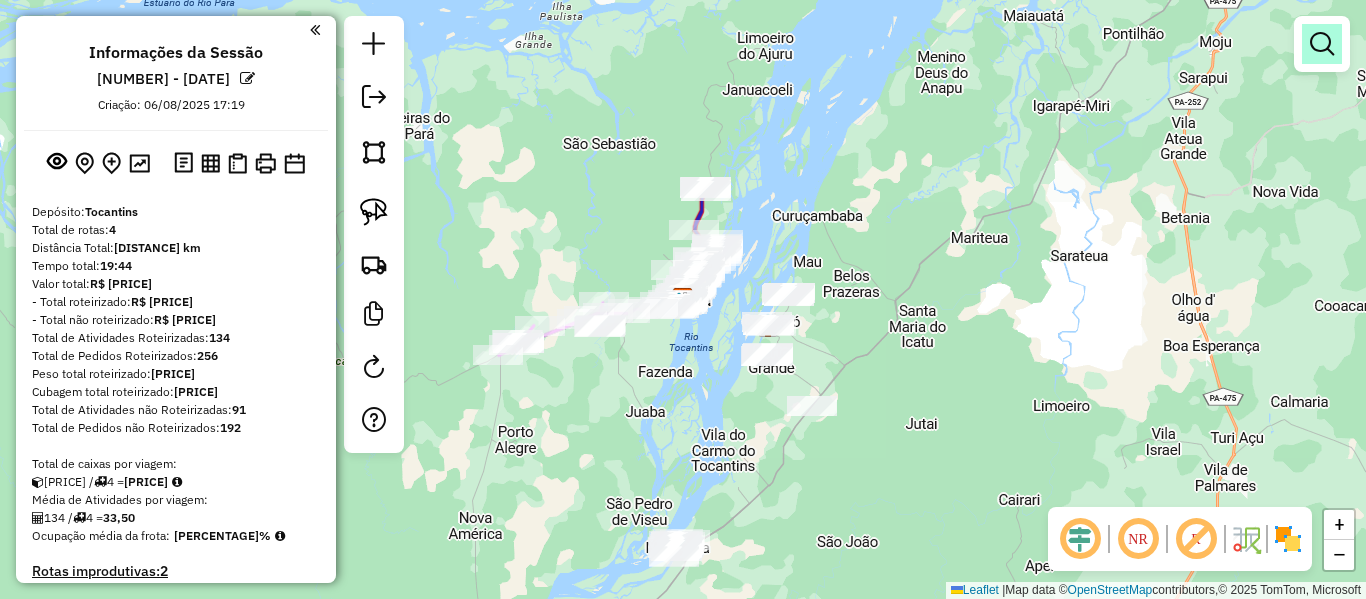 click at bounding box center [1322, 44] 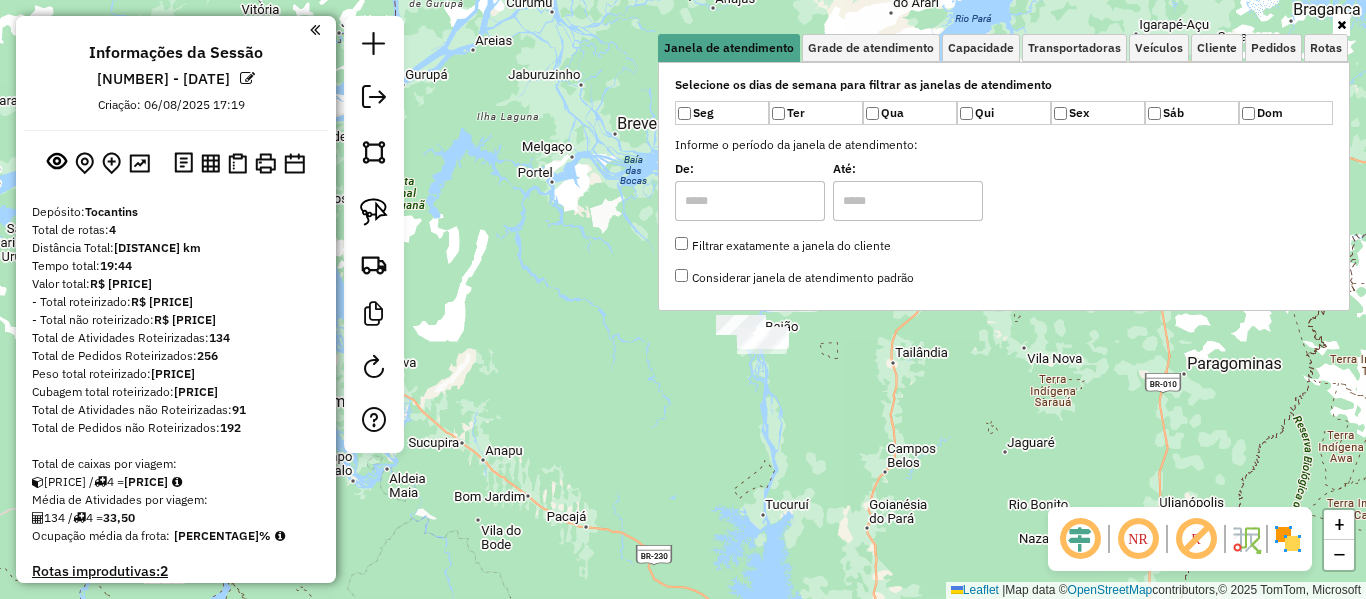 click at bounding box center (1341, 25) 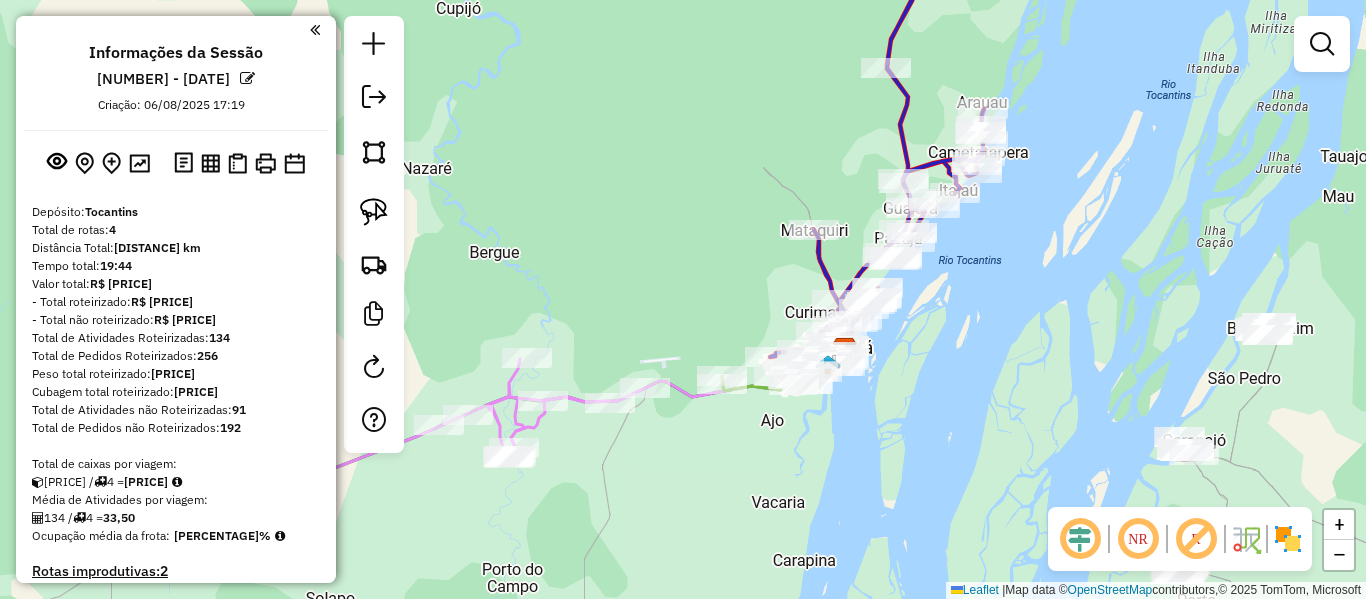 click on "Janela de atendimento Grade de atendimento Capacidade Transportadoras Veículos Cliente Pedidos  Rotas Selecione os dias de semana para filtrar as janelas de atendimento  Seg   Ter   Qua   Qui   Sex   Sáb   Dom  Informe o período da janela de atendimento: De: Até:  Filtrar exatamente a janela do cliente  Considerar janela de atendimento padrão  Selecione os dias de semana para filtrar as grades de atendimento  Seg   Ter   Qua   Qui   Sex   Sáb   Dom   Considerar clientes sem dia de atendimento cadastrado  Clientes fora do dia de atendimento selecionado Filtrar as atividades entre os valores definidos abaixo:  Peso mínimo:   Peso máximo:   Cubagem mínima:   Cubagem máxima:   De:   Até:  Filtrar as atividades entre o tempo de atendimento definido abaixo:  De:   Até:   Considerar capacidade total dos clientes não roteirizados Transportadora: Selecione um ou mais itens Tipo de veículo: Selecione um ou mais itens Veículo: Selecione um ou mais itens Motorista: Selecione um ou mais itens Nome: Rótulo:" 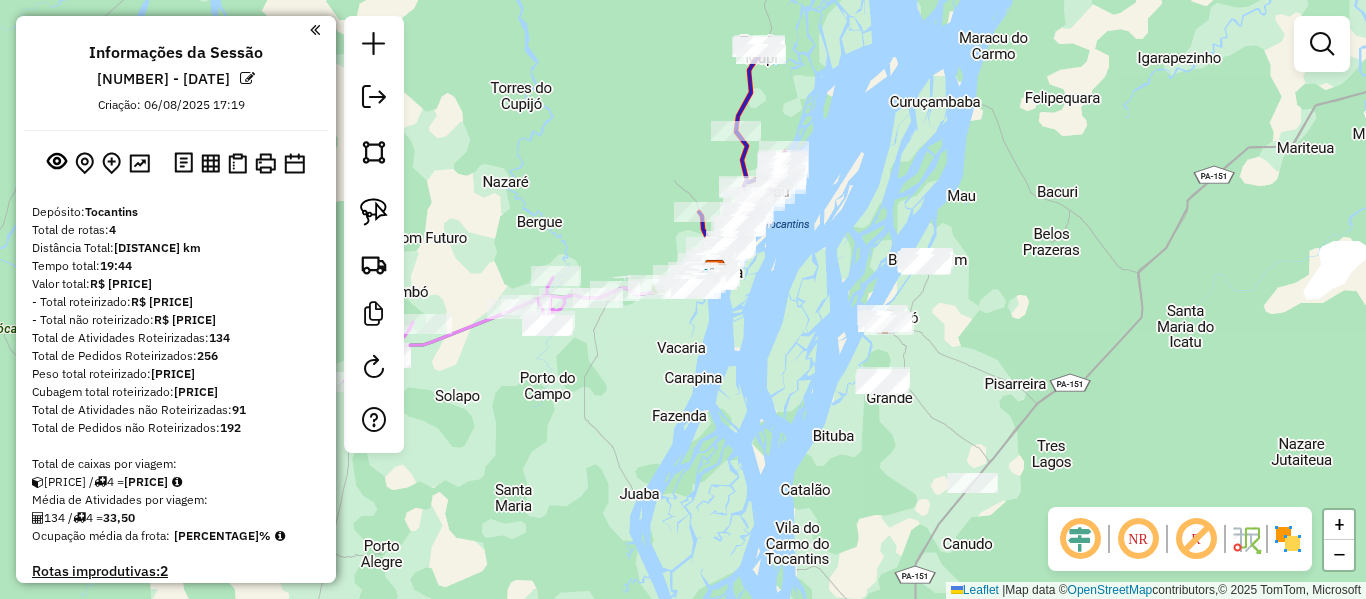 drag, startPoint x: 615, startPoint y: 456, endPoint x: 879, endPoint y: 466, distance: 264.18933 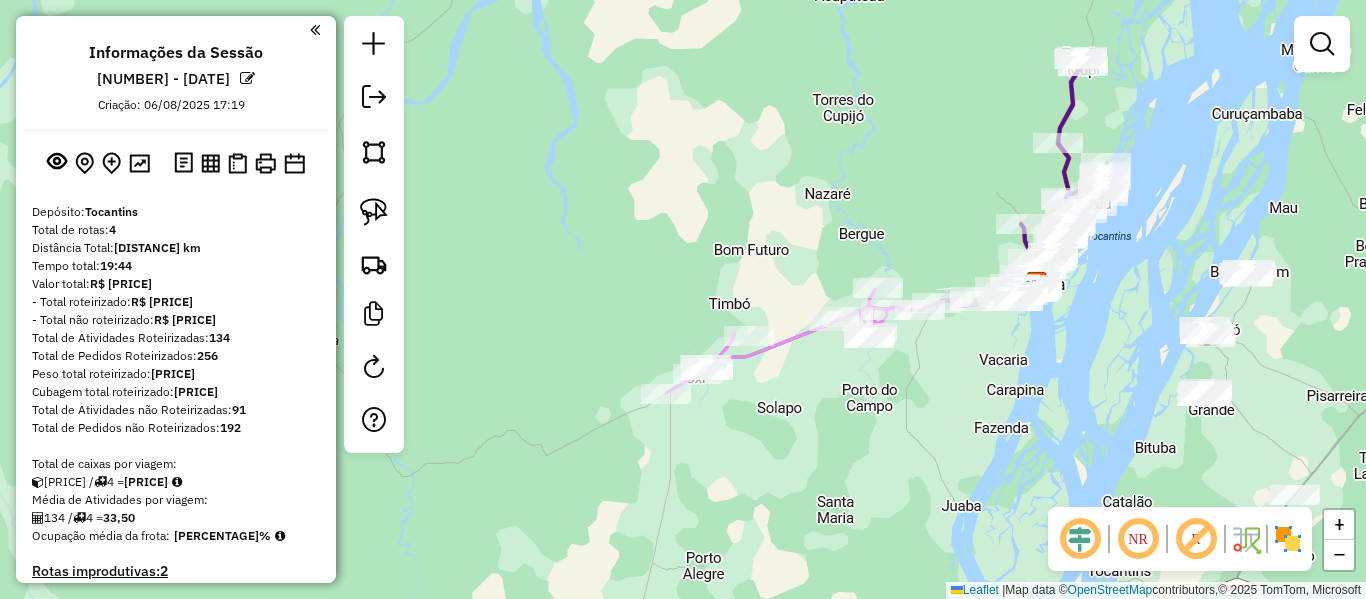 drag, startPoint x: 879, startPoint y: 466, endPoint x: 970, endPoint y: 466, distance: 91 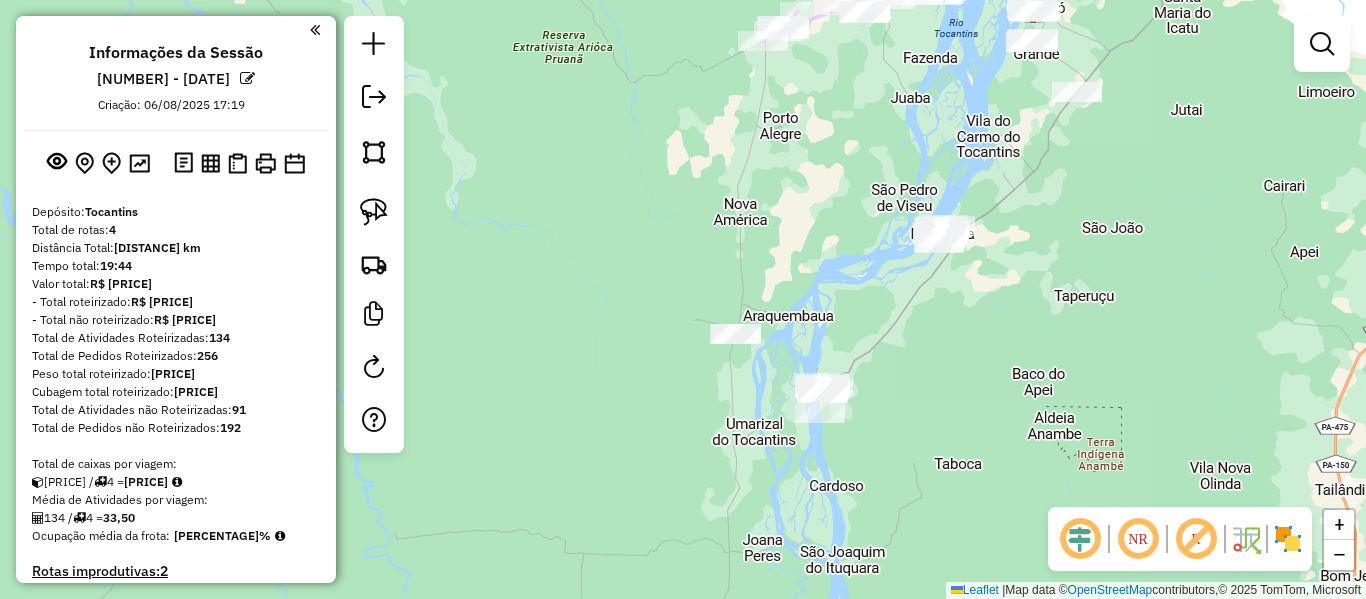 drag, startPoint x: 831, startPoint y: 496, endPoint x: 785, endPoint y: 105, distance: 393.6966 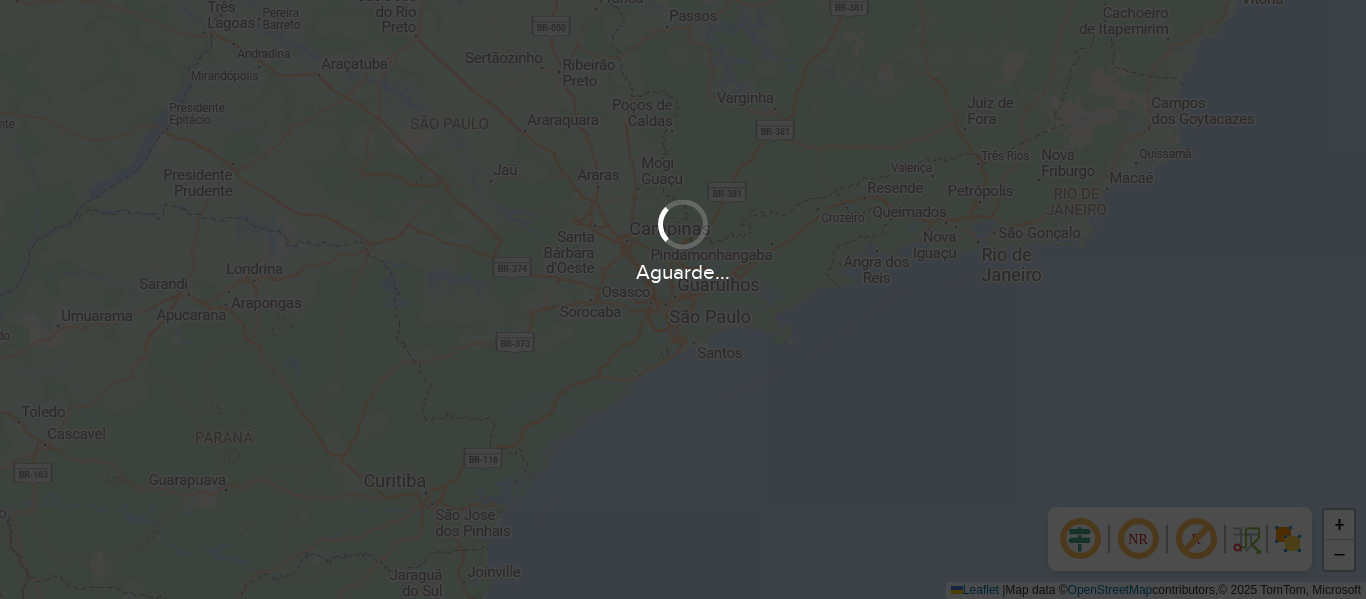 scroll, scrollTop: 0, scrollLeft: 0, axis: both 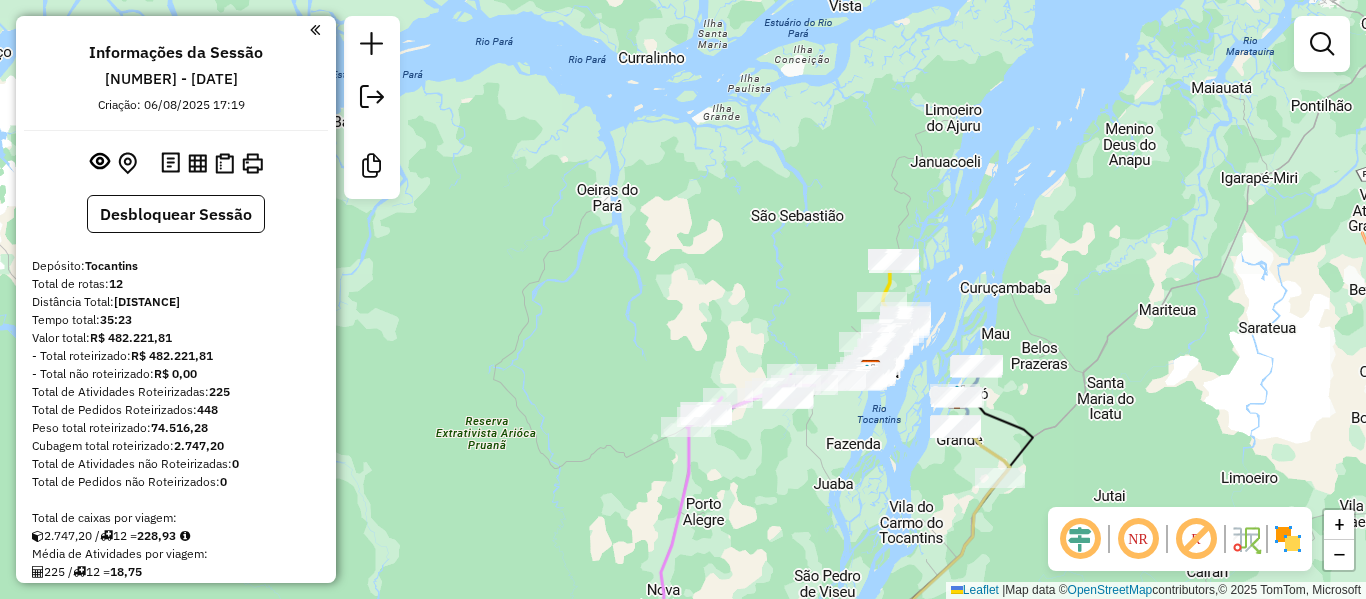 drag, startPoint x: 900, startPoint y: 493, endPoint x: 1088, endPoint y: 565, distance: 201.31567 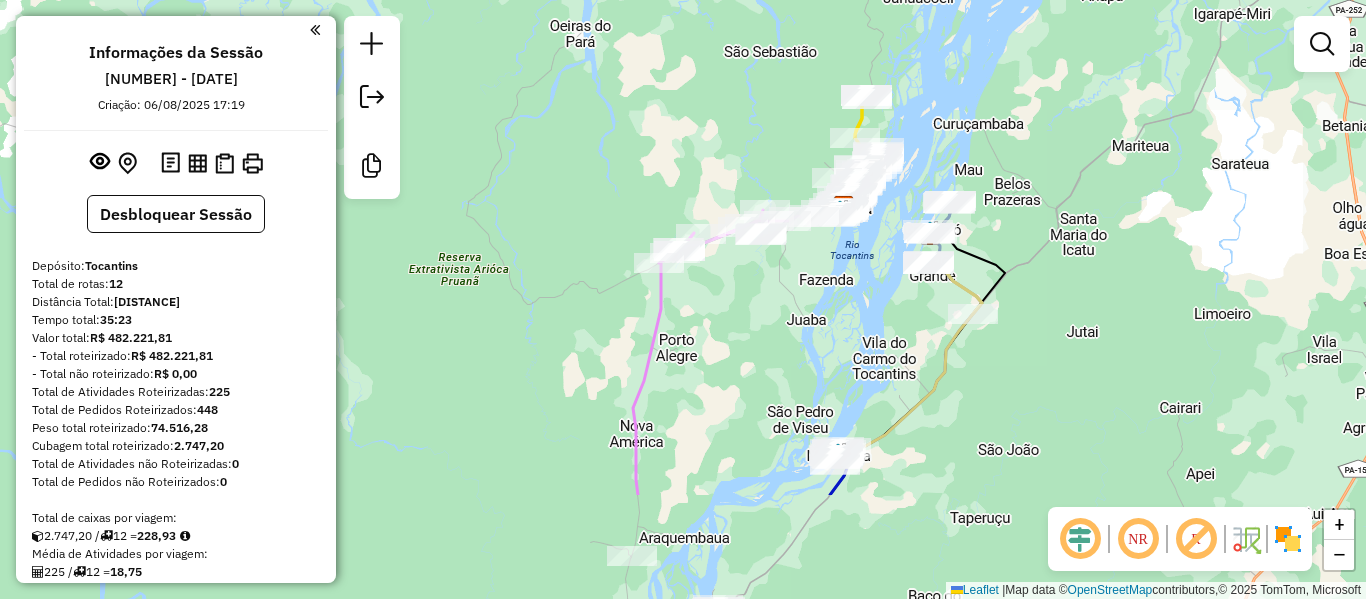 drag, startPoint x: 773, startPoint y: 241, endPoint x: 746, endPoint y: 77, distance: 166.2077 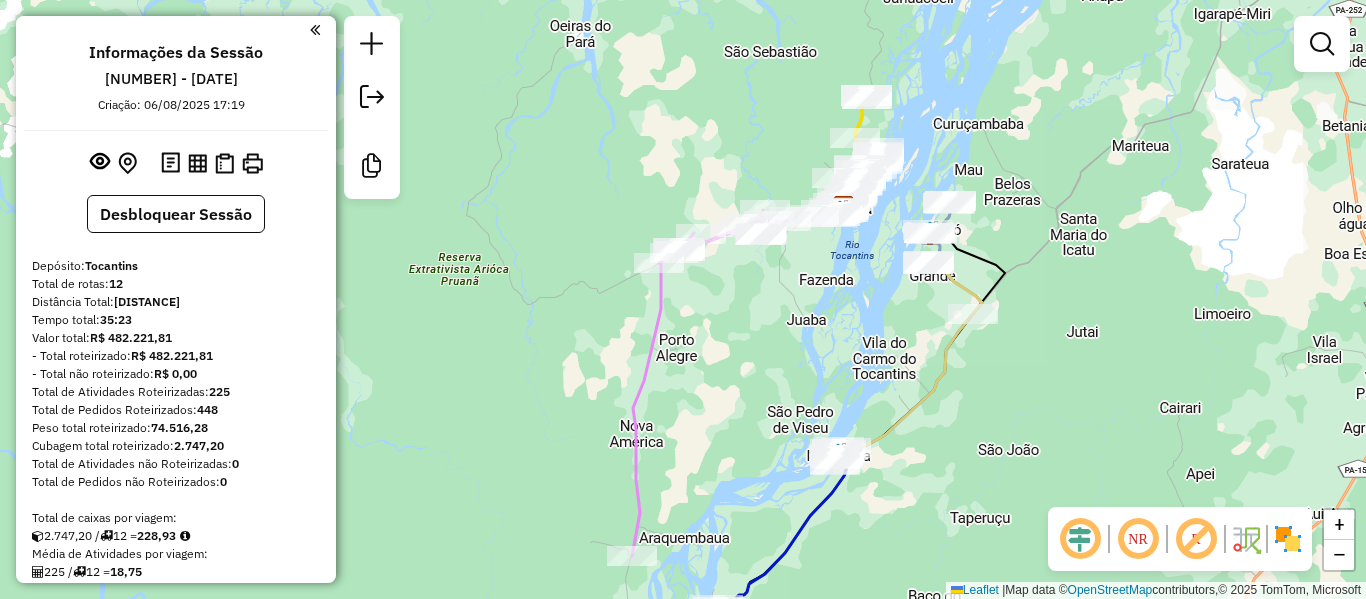drag, startPoint x: 795, startPoint y: 328, endPoint x: 807, endPoint y: 320, distance: 14.422205 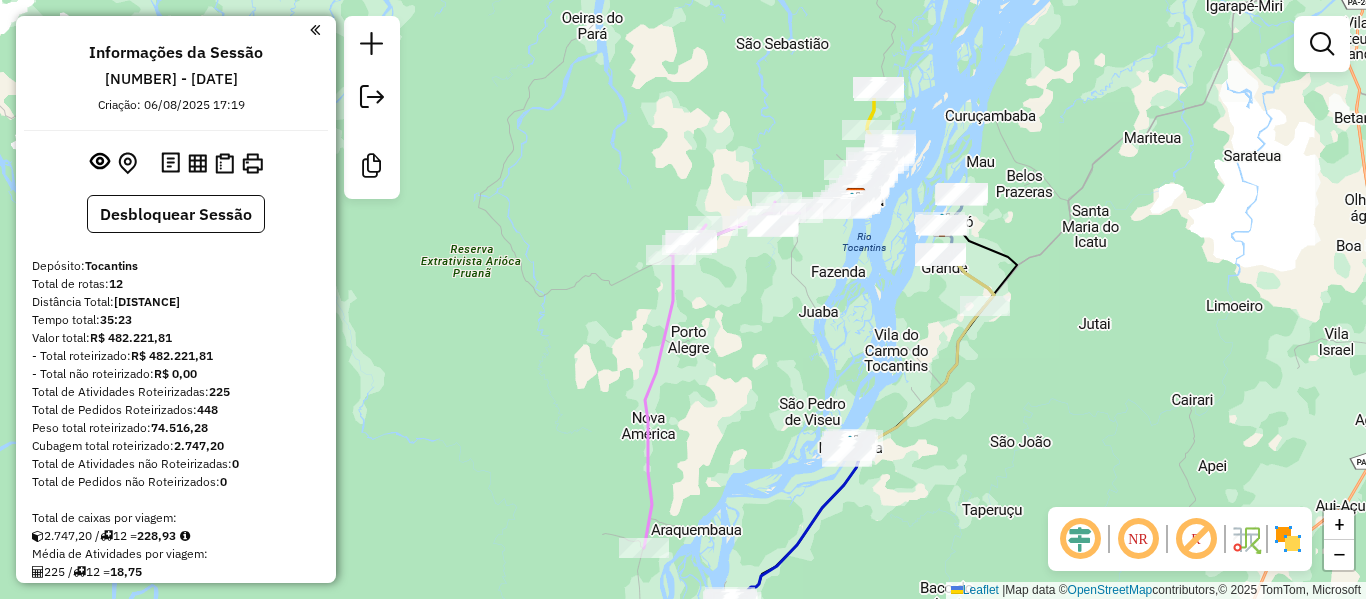 click at bounding box center [315, 30] 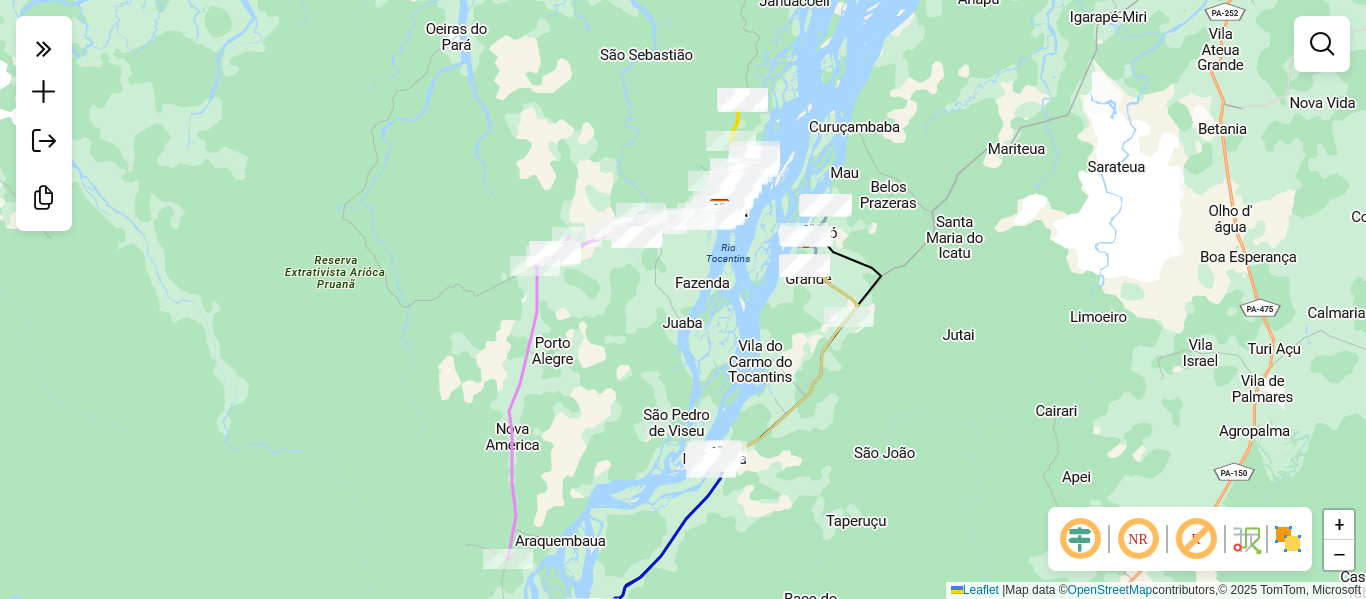 drag, startPoint x: 725, startPoint y: 302, endPoint x: 546, endPoint y: 350, distance: 185.32404 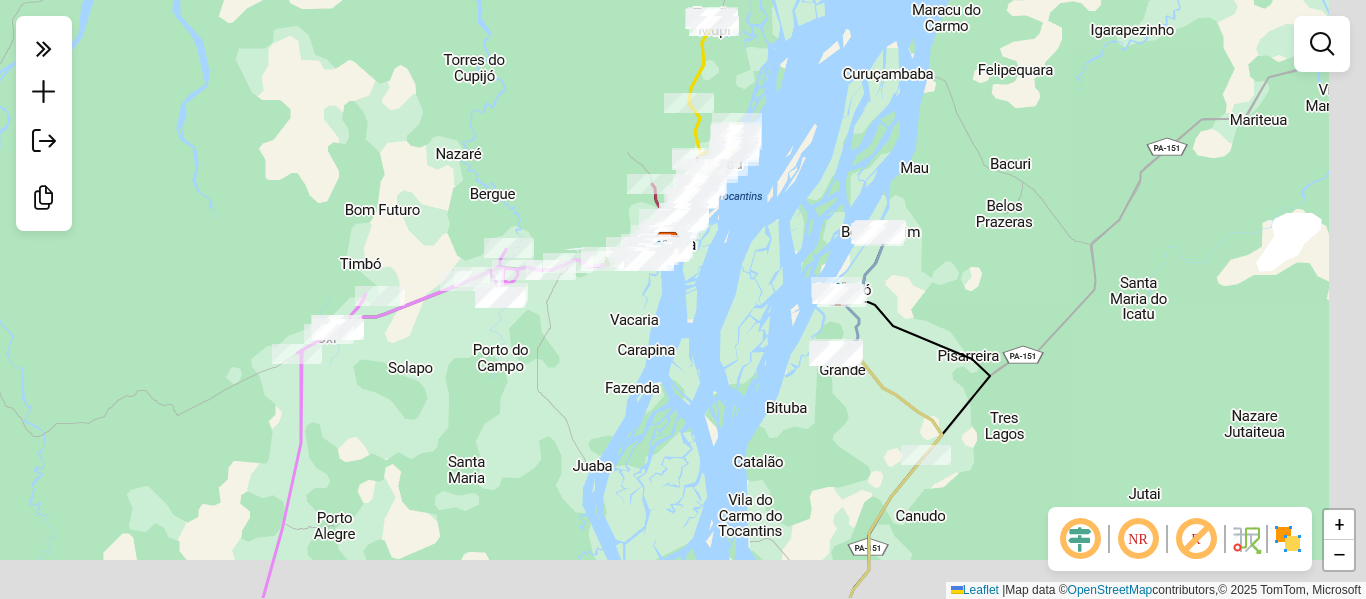 drag, startPoint x: 736, startPoint y: 204, endPoint x: 532, endPoint y: 126, distance: 218.40329 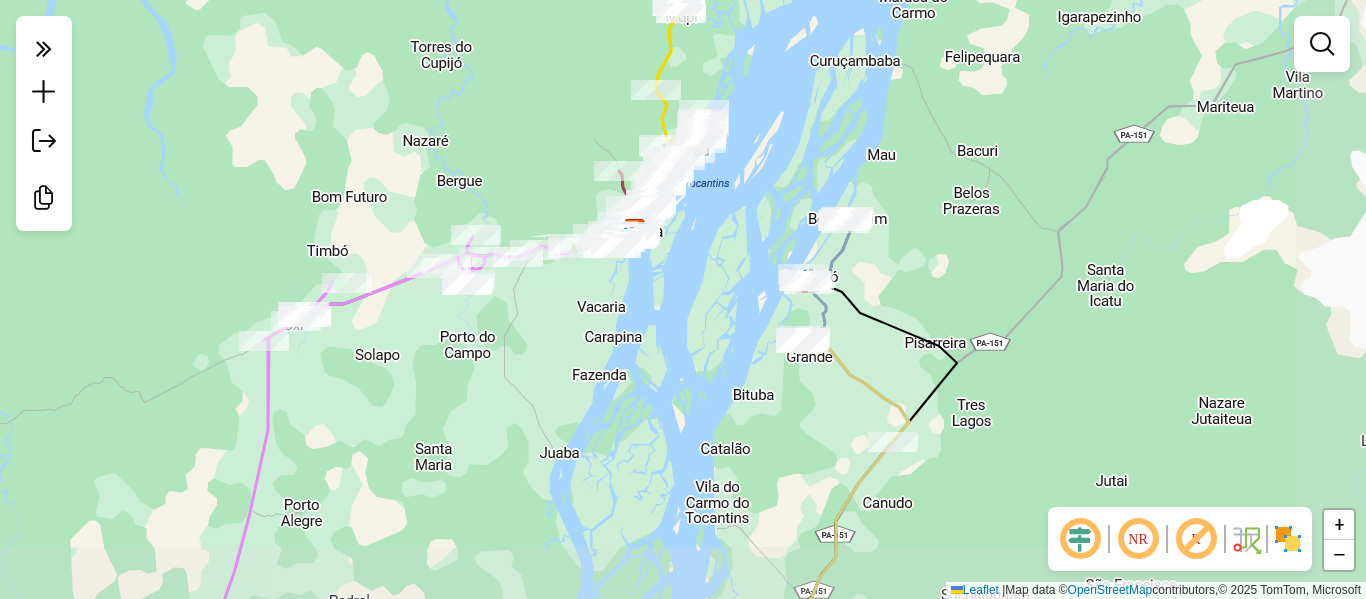 click on "Janela de atendimento Grade de atendimento Capacidade Transportadoras Veículos Cliente Pedidos  Rotas Selecione os dias de semana para filtrar as janelas de atendimento  Seg   Ter   Qua   Qui   Sex   Sáb   Dom  Informe o período da janela de atendimento: De: Até:  Filtrar exatamente a janela do cliente  Considerar janela de atendimento padrão  Selecione os dias de semana para filtrar as grades de atendimento  Seg   Ter   Qua   Qui   Sex   Sáb   Dom   Considerar clientes sem dia de atendimento cadastrado  Clientes fora do dia de atendimento selecionado Filtrar as atividades entre os valores definidos abaixo:  Peso mínimo:   Peso máximo:   Cubagem mínima:   Cubagem máxima:   De:   Até:  Filtrar as atividades entre o tempo de atendimento definido abaixo:  De:   Até:   Considerar capacidade total dos clientes não roteirizados Transportadora: Selecione um ou mais itens Tipo de veículo: Selecione um ou mais itens Veículo: Selecione um ou mais itens Motorista: Selecione um ou mais itens Nome: Rótulo:" 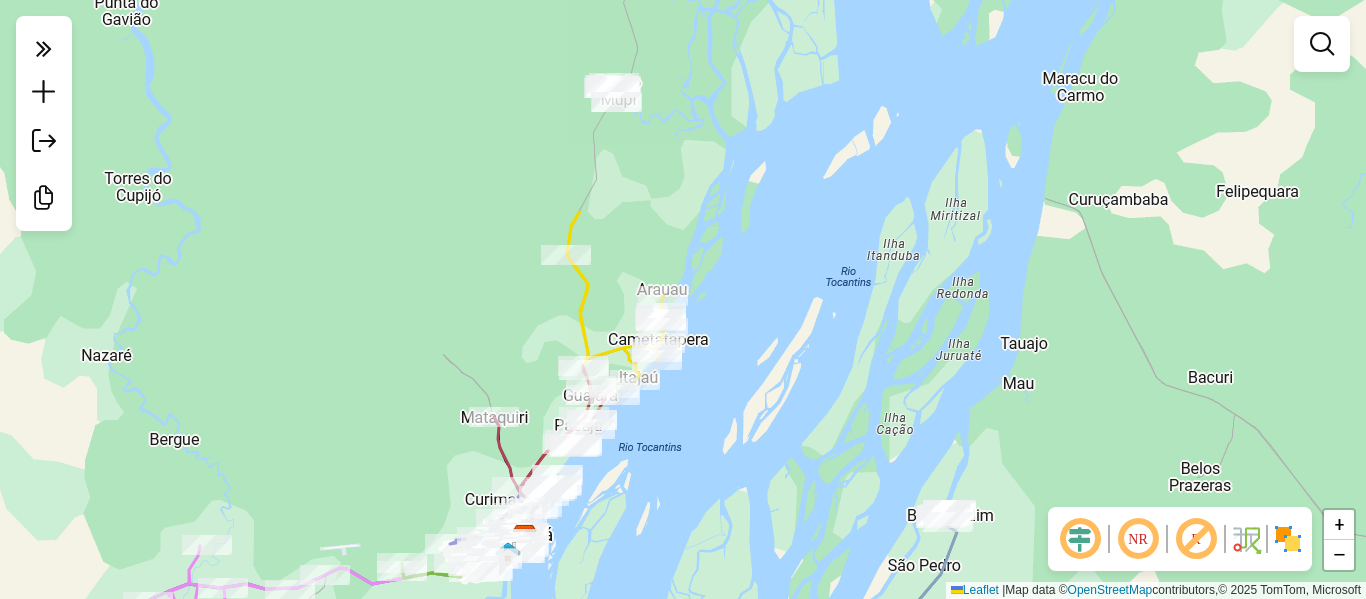 drag, startPoint x: 728, startPoint y: 211, endPoint x: 782, endPoint y: 339, distance: 138.92444 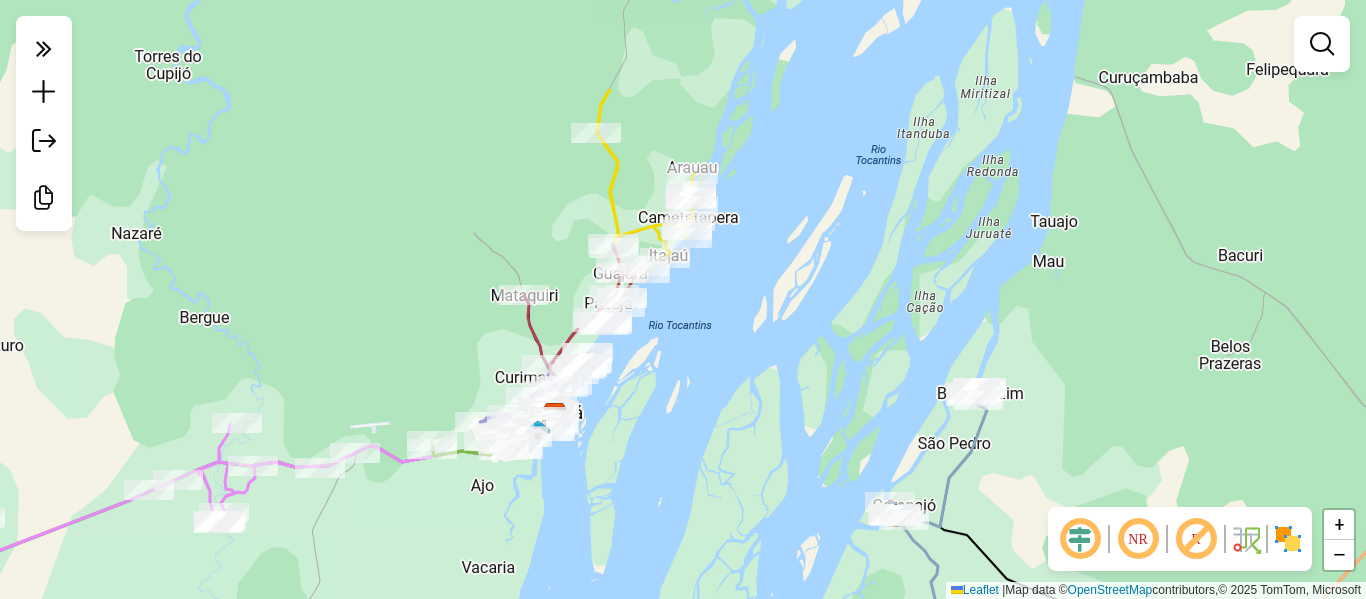 drag, startPoint x: 782, startPoint y: 339, endPoint x: 785, endPoint y: 303, distance: 36.124783 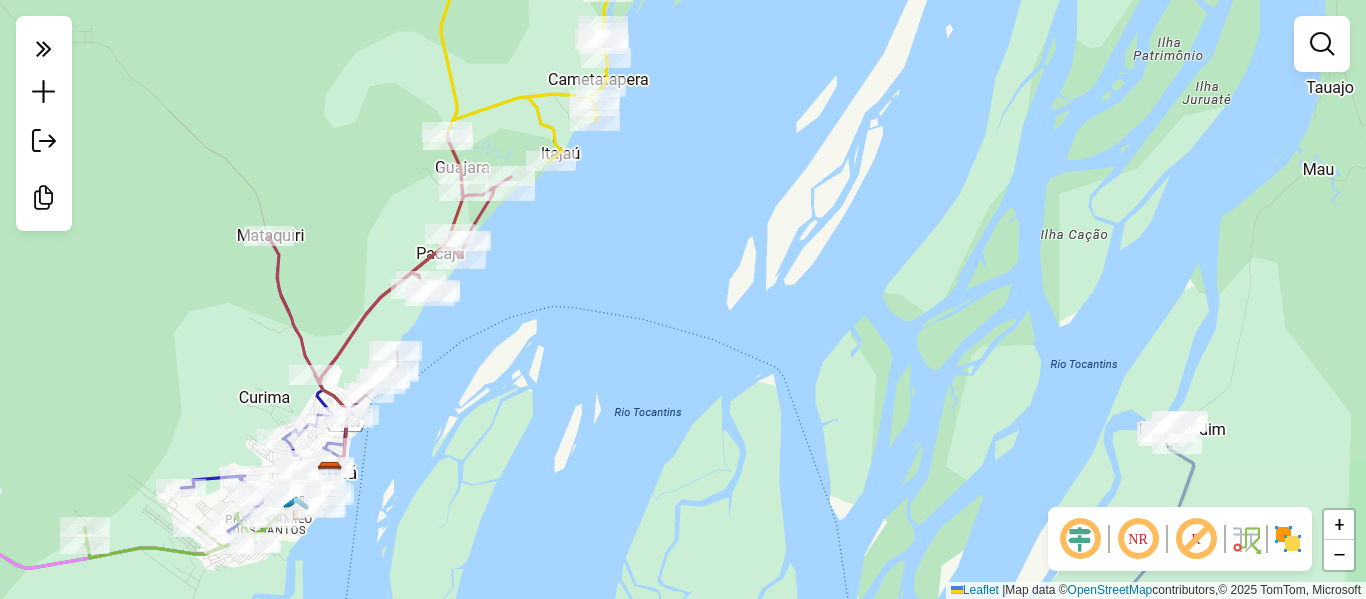drag, startPoint x: 785, startPoint y: 303, endPoint x: 783, endPoint y: 255, distance: 48.04165 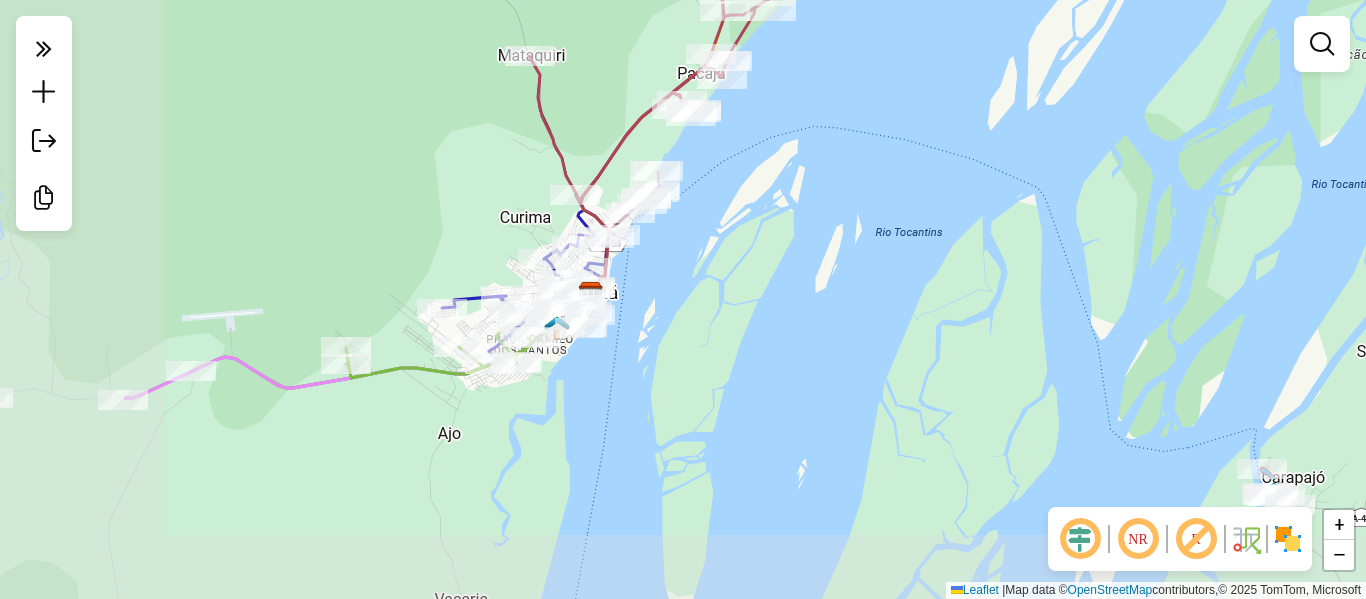 drag, startPoint x: 520, startPoint y: 398, endPoint x: 781, endPoint y: 218, distance: 317.05048 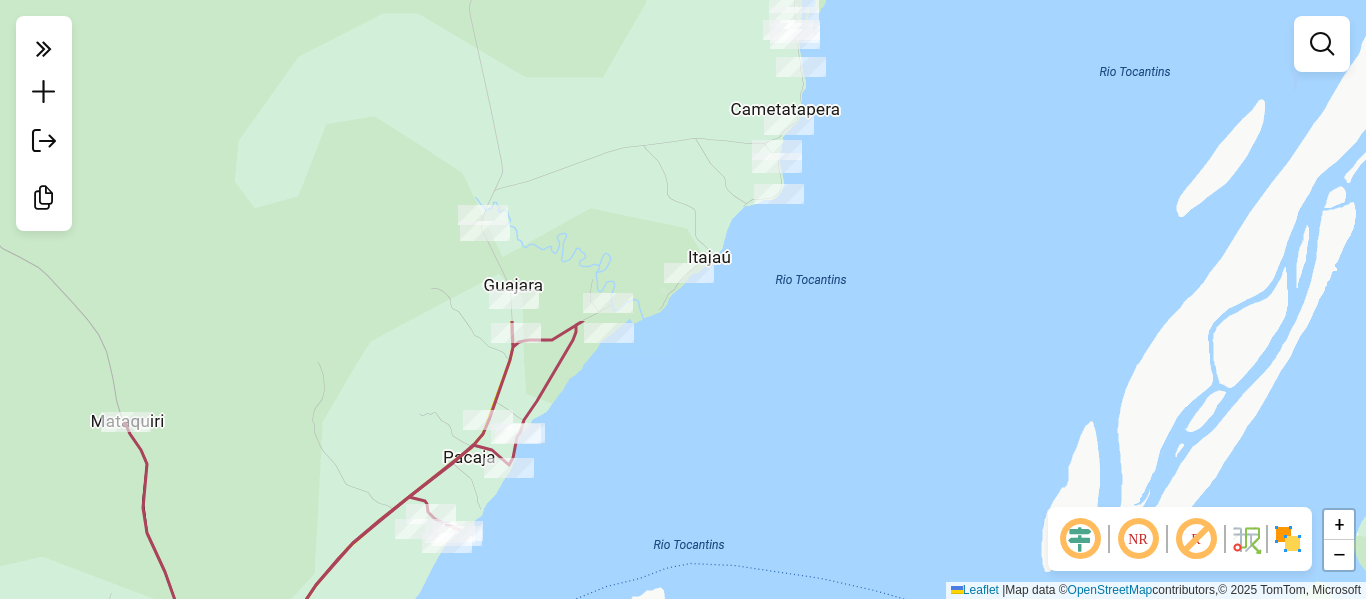 drag, startPoint x: 511, startPoint y: 265, endPoint x: 113, endPoint y: 646, distance: 550.96735 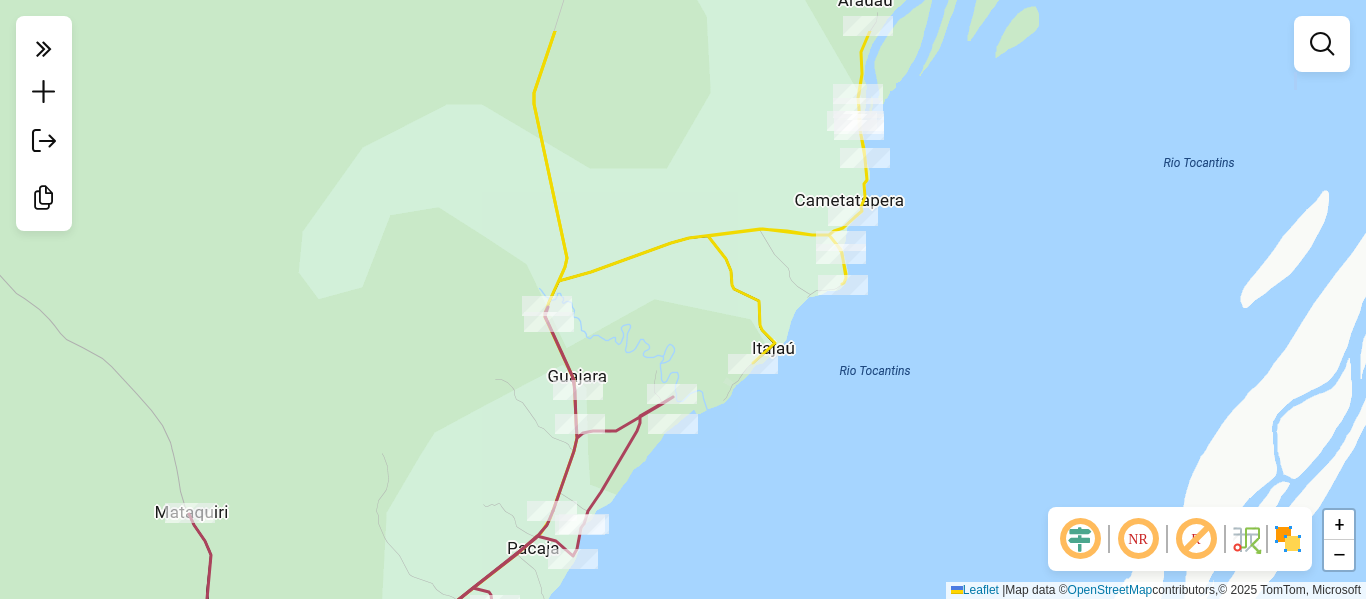 drag, startPoint x: 347, startPoint y: 202, endPoint x: 471, endPoint y: 241, distance: 129.98846 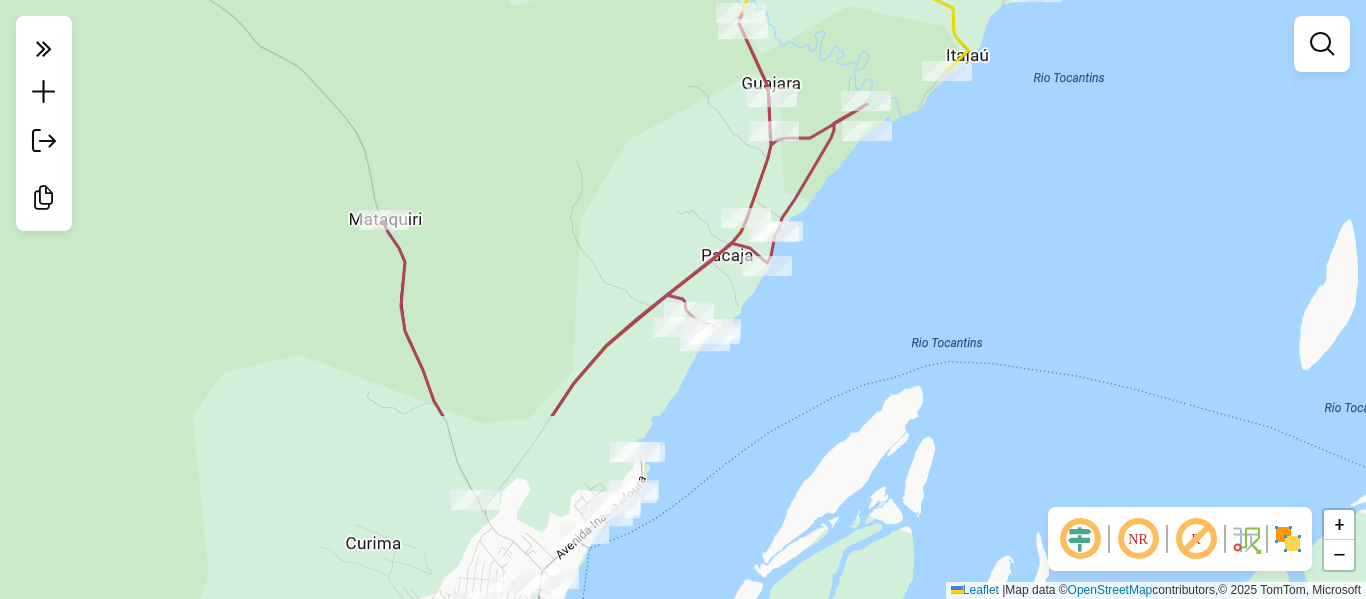 drag, startPoint x: 488, startPoint y: 215, endPoint x: 620, endPoint y: -30, distance: 278.2966 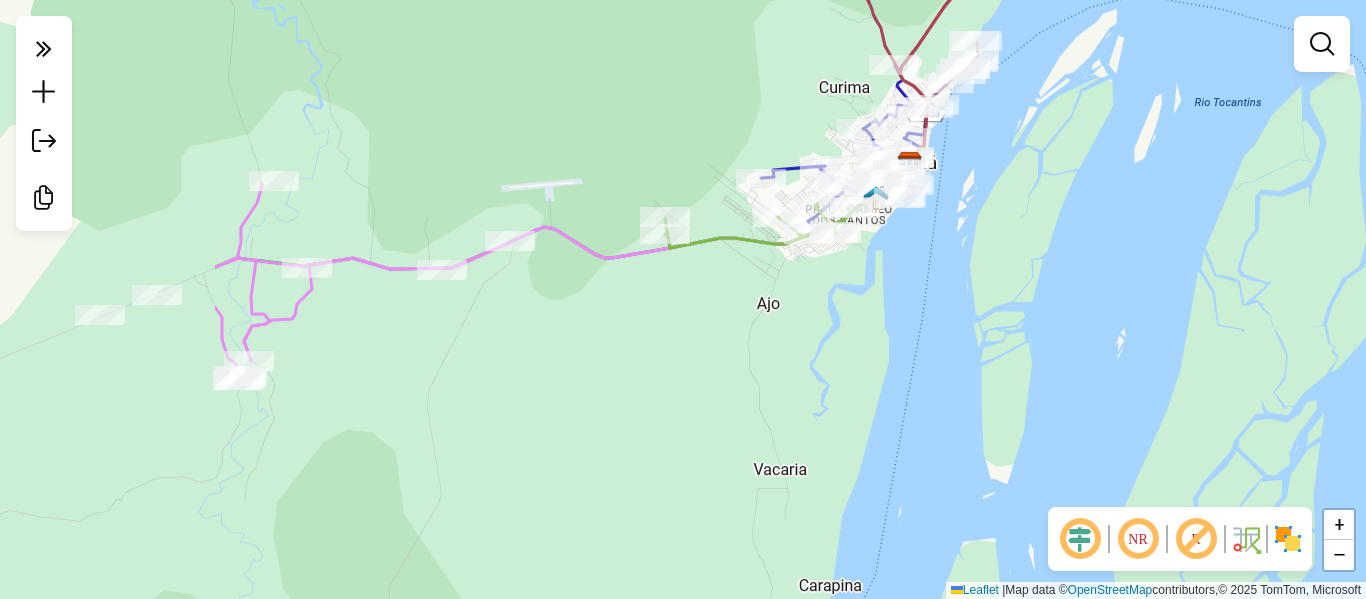 drag, startPoint x: 412, startPoint y: 493, endPoint x: 751, endPoint y: 312, distance: 384.29416 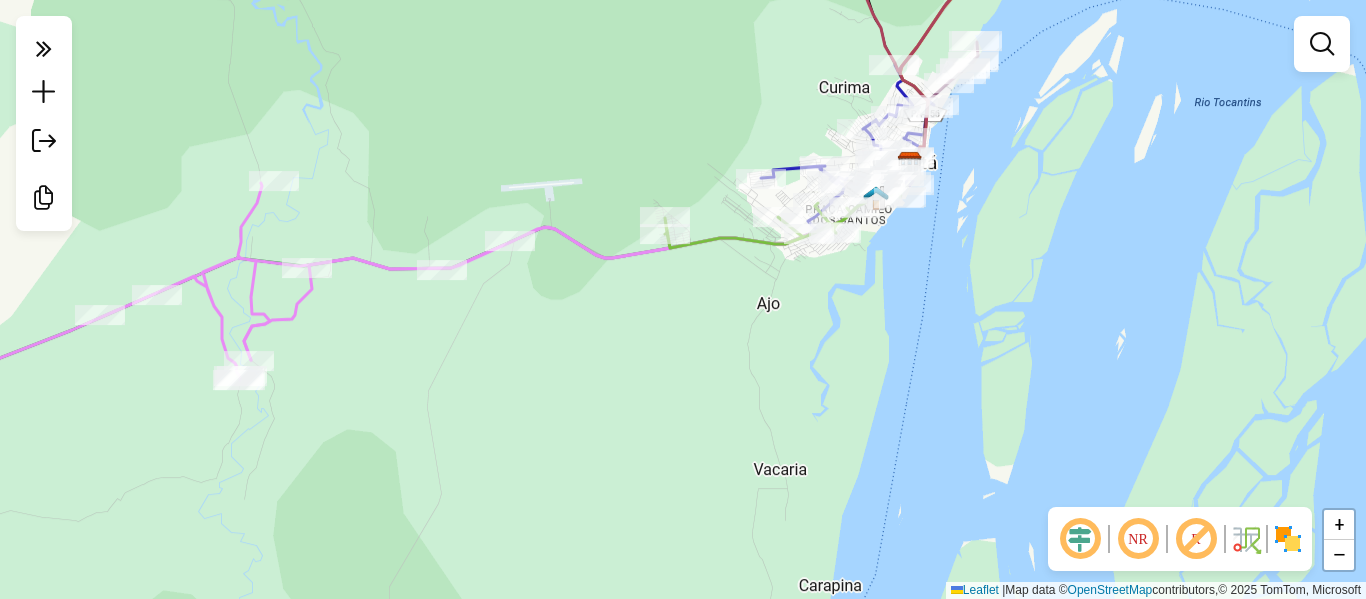 click on "Janela de atendimento Grade de atendimento Capacidade Transportadoras Veículos Cliente Pedidos  Rotas Selecione os dias de semana para filtrar as janelas de atendimento  Seg   Ter   Qua   Qui   Sex   Sáb   Dom  Informe o período da janela de atendimento: De: Até:  Filtrar exatamente a janela do cliente  Considerar janela de atendimento padrão  Selecione os dias de semana para filtrar as grades de atendimento  Seg   Ter   Qua   Qui   Sex   Sáb   Dom   Considerar clientes sem dia de atendimento cadastrado  Clientes fora do dia de atendimento selecionado Filtrar as atividades entre os valores definidos abaixo:  Peso mínimo:   Peso máximo:   Cubagem mínima:   Cubagem máxima:   De:   Até:  Filtrar as atividades entre o tempo de atendimento definido abaixo:  De:   Até:   Considerar capacidade total dos clientes não roteirizados Transportadora: Selecione um ou mais itens Tipo de veículo: Selecione um ou mais itens Veículo: Selecione um ou mais itens Motorista: Selecione um ou mais itens Nome: Rótulo:" 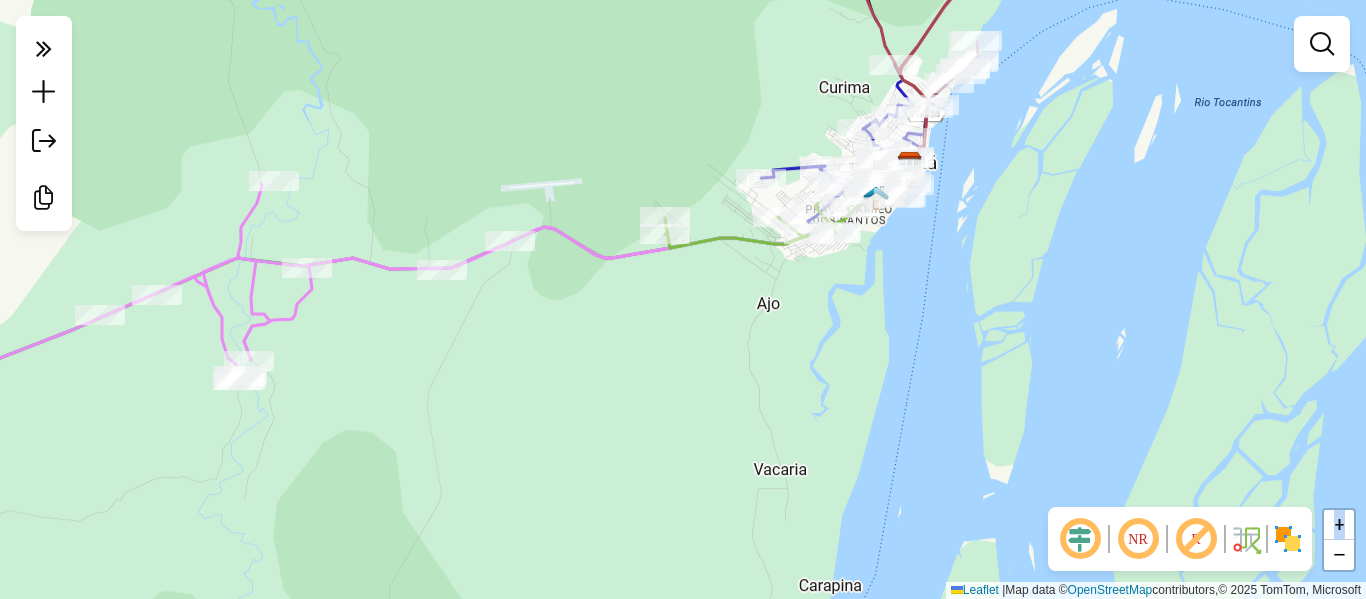 click on "Janela de atendimento Grade de atendimento Capacidade Transportadoras Veículos Cliente Pedidos  Rotas Selecione os dias de semana para filtrar as janelas de atendimento  Seg   Ter   Qua   Qui   Sex   Sáb   Dom  Informe o período da janela de atendimento: De: Até:  Filtrar exatamente a janela do cliente  Considerar janela de atendimento padrão  Selecione os dias de semana para filtrar as grades de atendimento  Seg   Ter   Qua   Qui   Sex   Sáb   Dom   Considerar clientes sem dia de atendimento cadastrado  Clientes fora do dia de atendimento selecionado Filtrar as atividades entre os valores definidos abaixo:  Peso mínimo:   Peso máximo:   Cubagem mínima:   Cubagem máxima:   De:   Até:  Filtrar as atividades entre o tempo de atendimento definido abaixo:  De:   Até:   Considerar capacidade total dos clientes não roteirizados Transportadora: Selecione um ou mais itens Tipo de veículo: Selecione um ou mais itens Veículo: Selecione um ou mais itens Motorista: Selecione um ou mais itens Nome: Rótulo:" 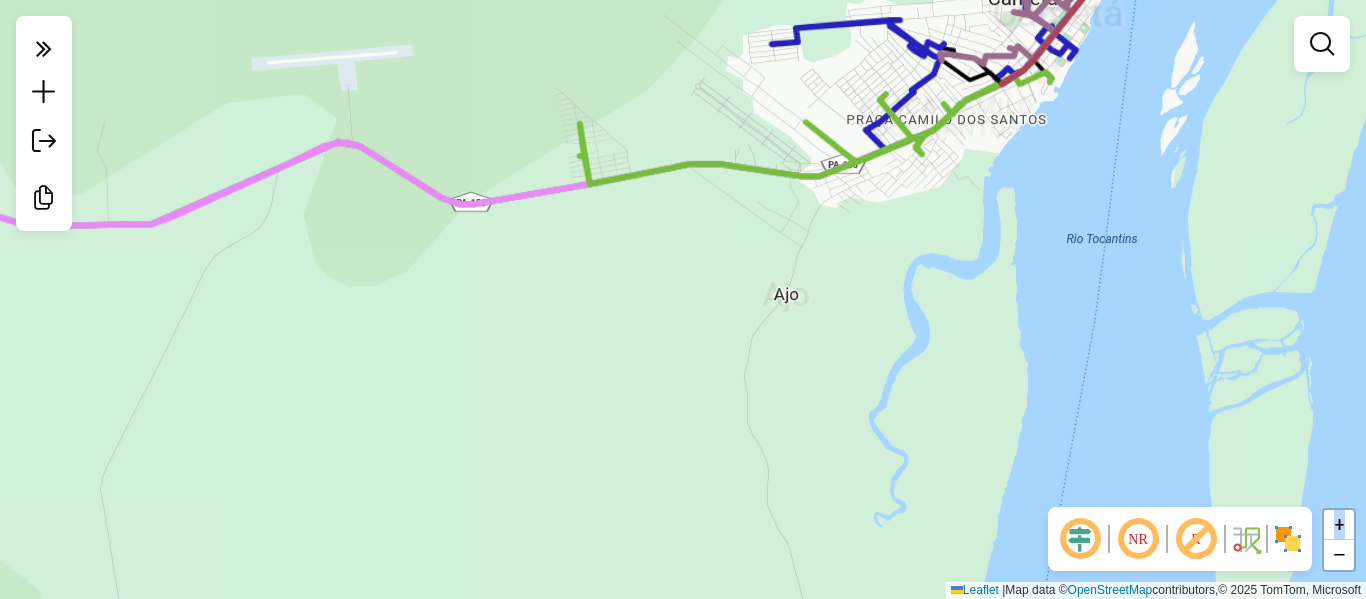 drag, startPoint x: 751, startPoint y: 312, endPoint x: 741, endPoint y: 315, distance: 10.440307 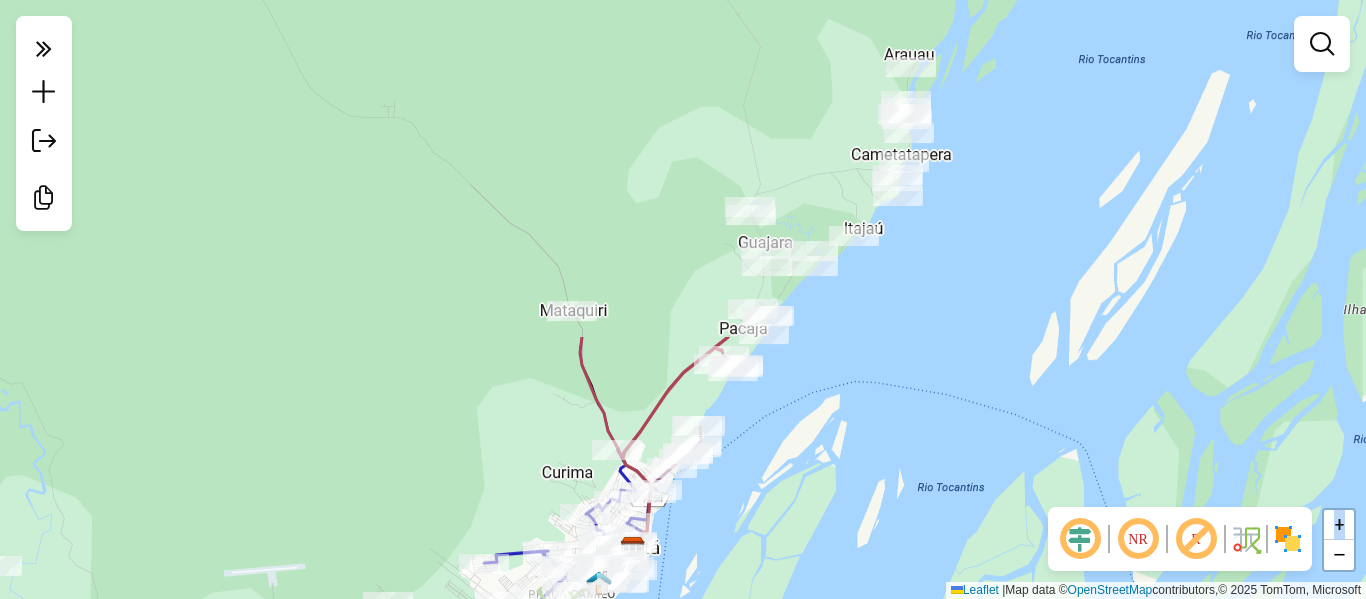 drag, startPoint x: 991, startPoint y: 229, endPoint x: 687, endPoint y: 626, distance: 500.025 